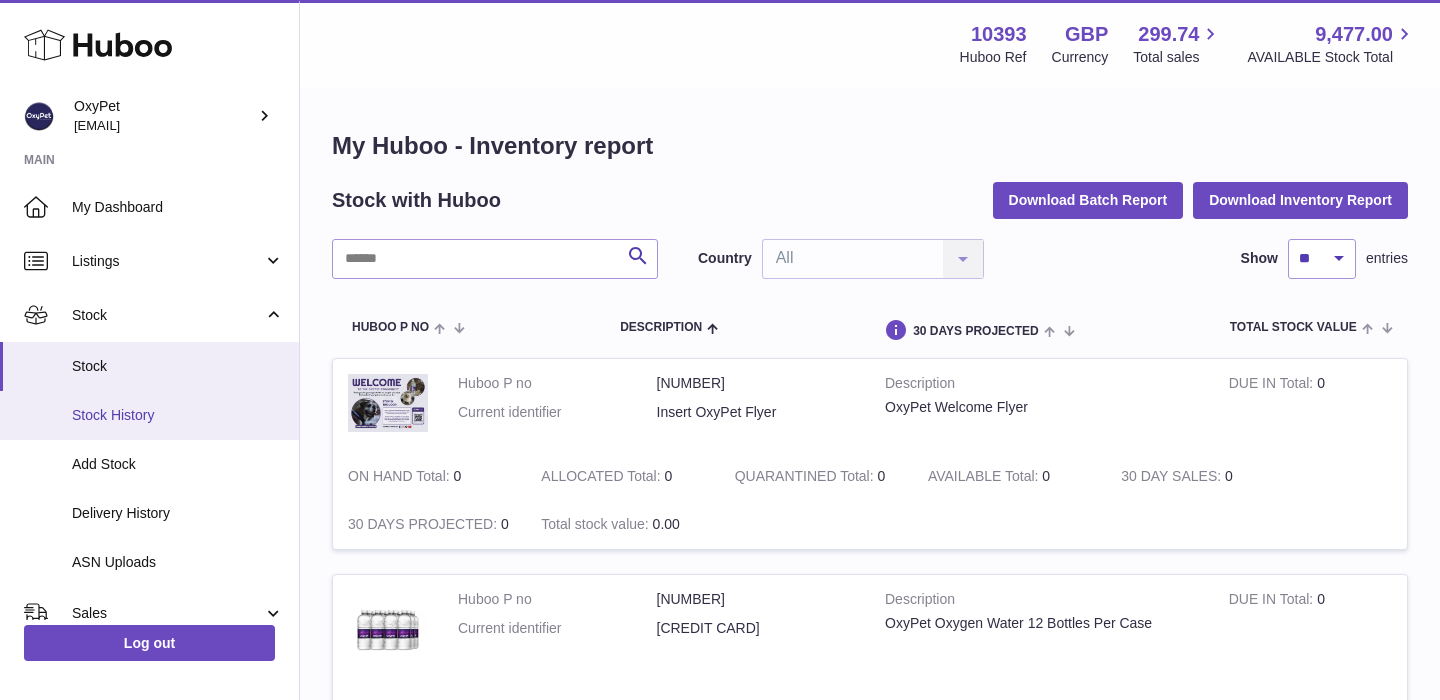 scroll, scrollTop: 0, scrollLeft: 0, axis: both 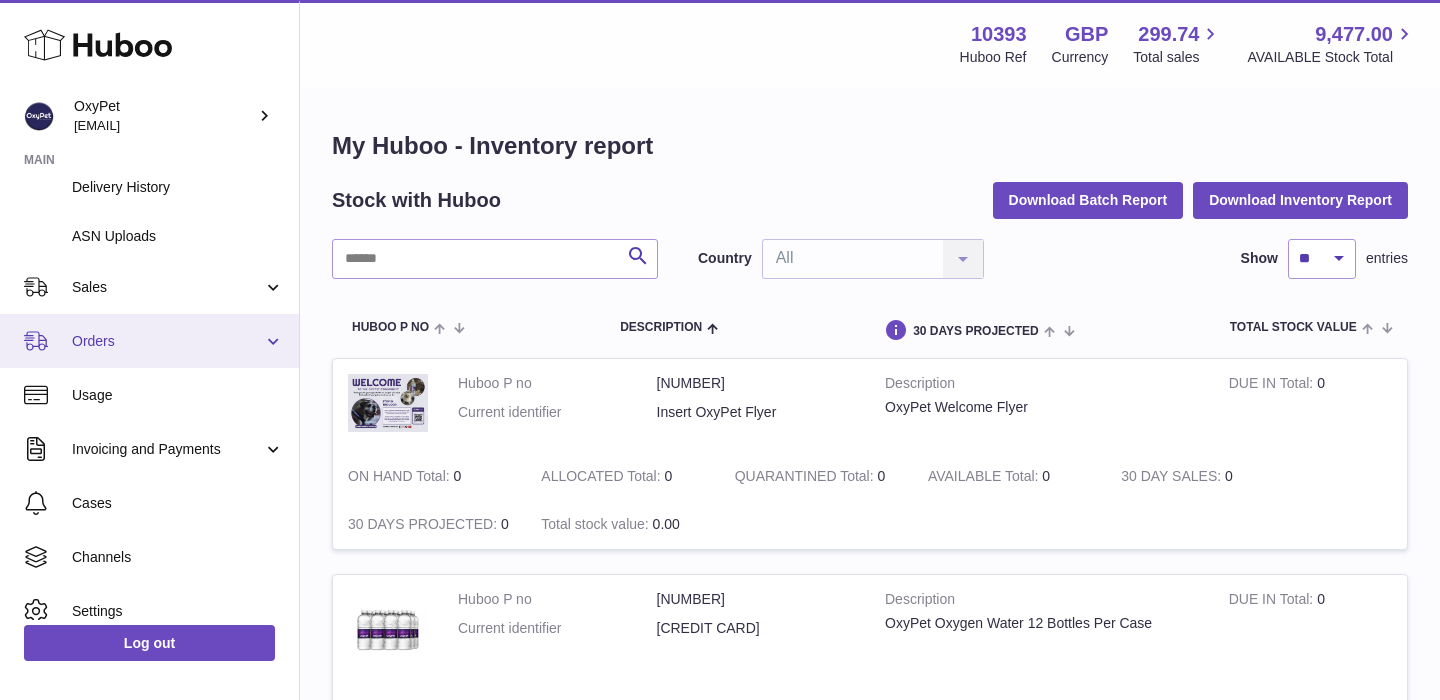 click on "Orders" at bounding box center [167, 341] 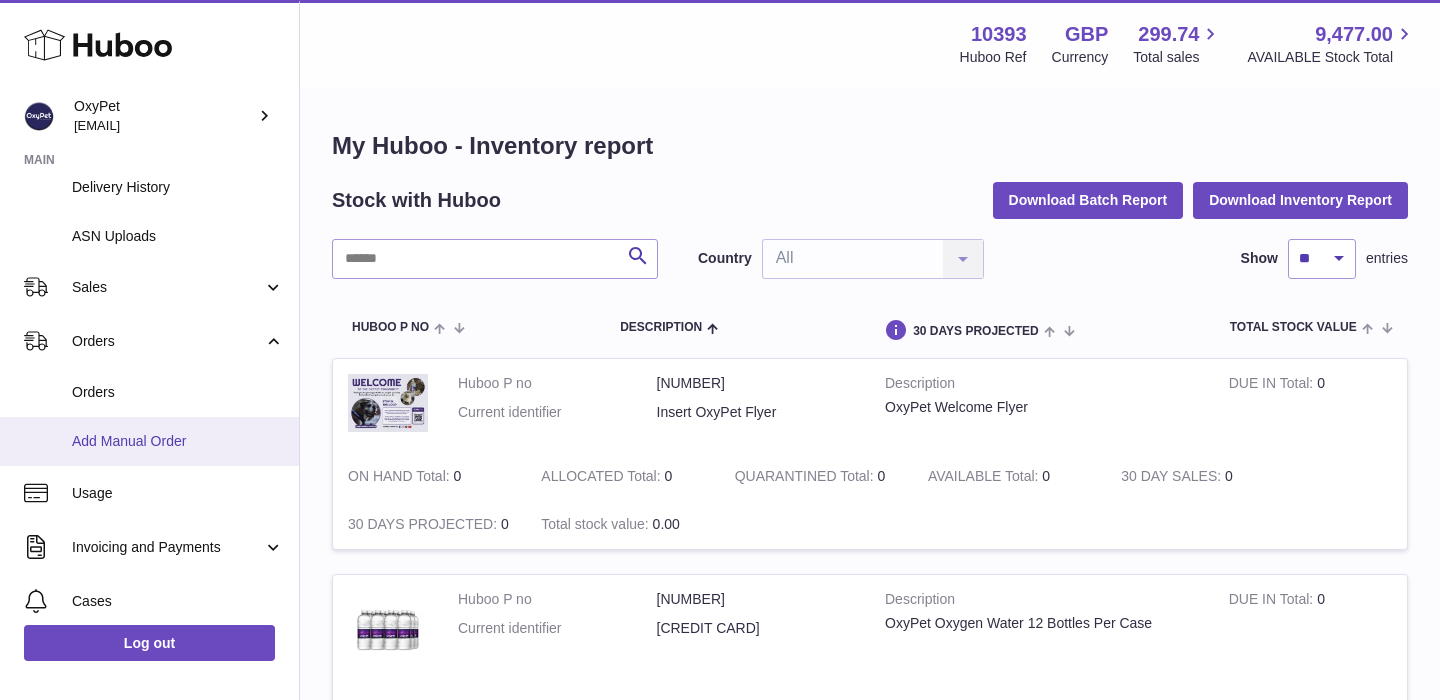 click on "Add Manual Order" at bounding box center [178, 441] 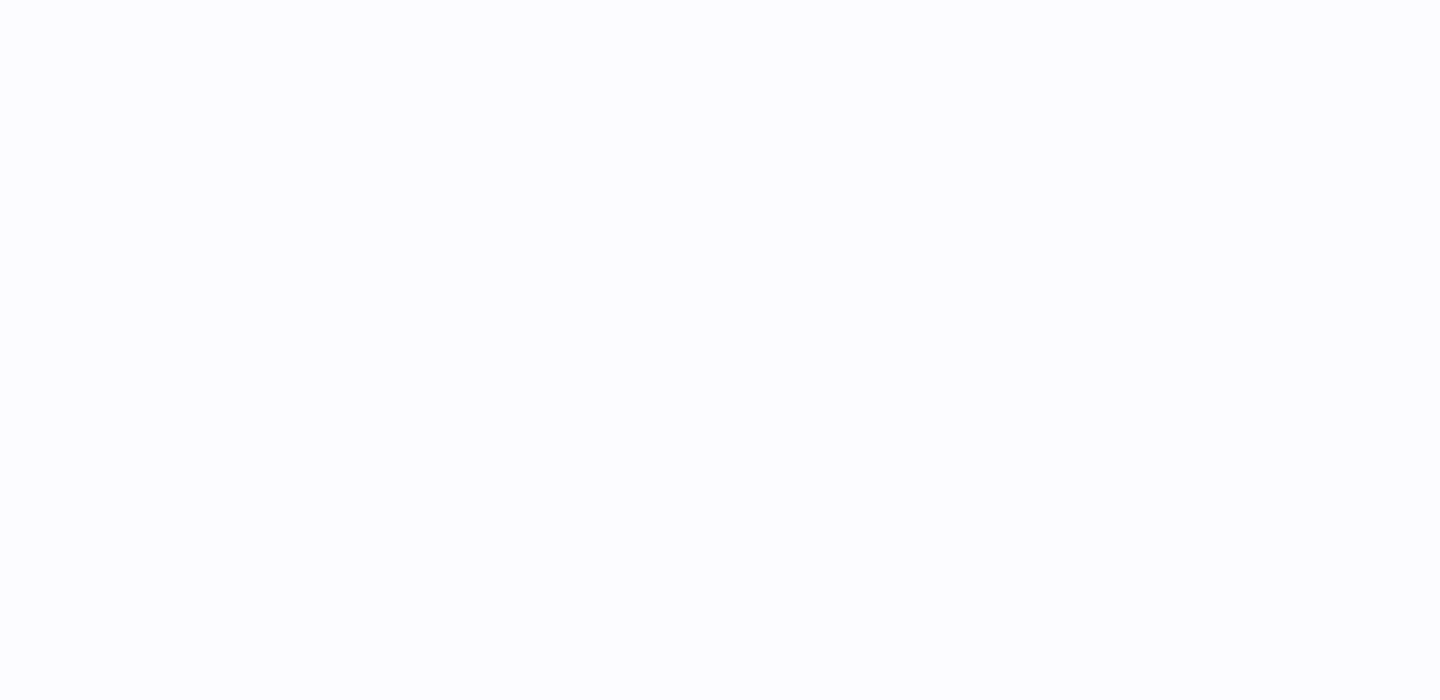 scroll, scrollTop: 0, scrollLeft: 0, axis: both 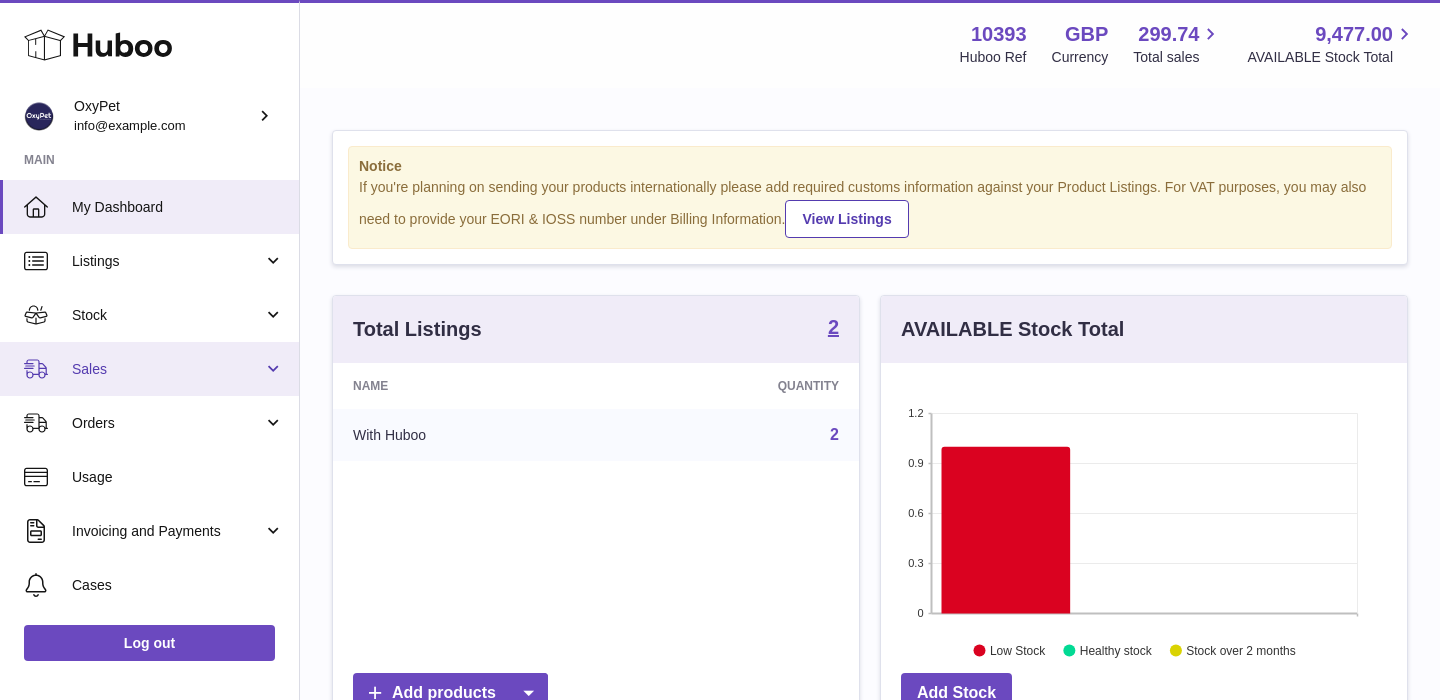 click on "Sales" at bounding box center [149, 369] 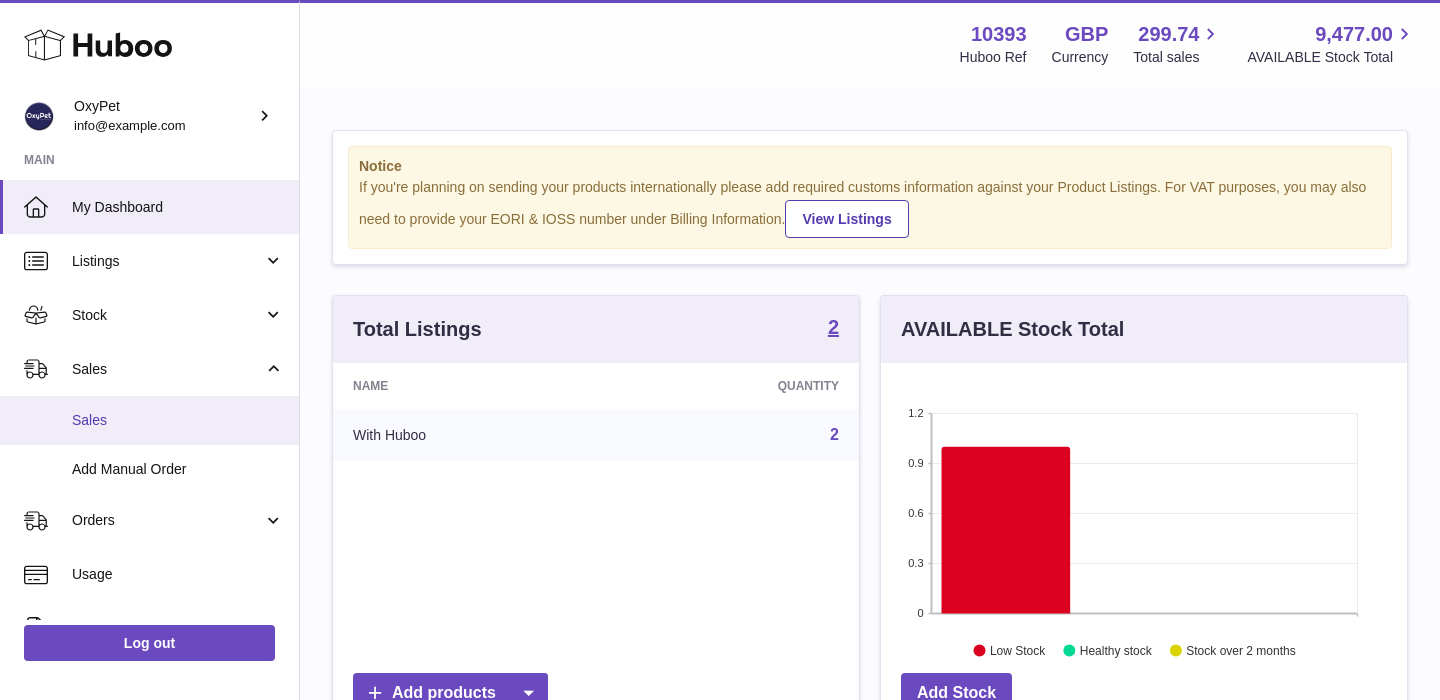 click on "Sales" at bounding box center [178, 420] 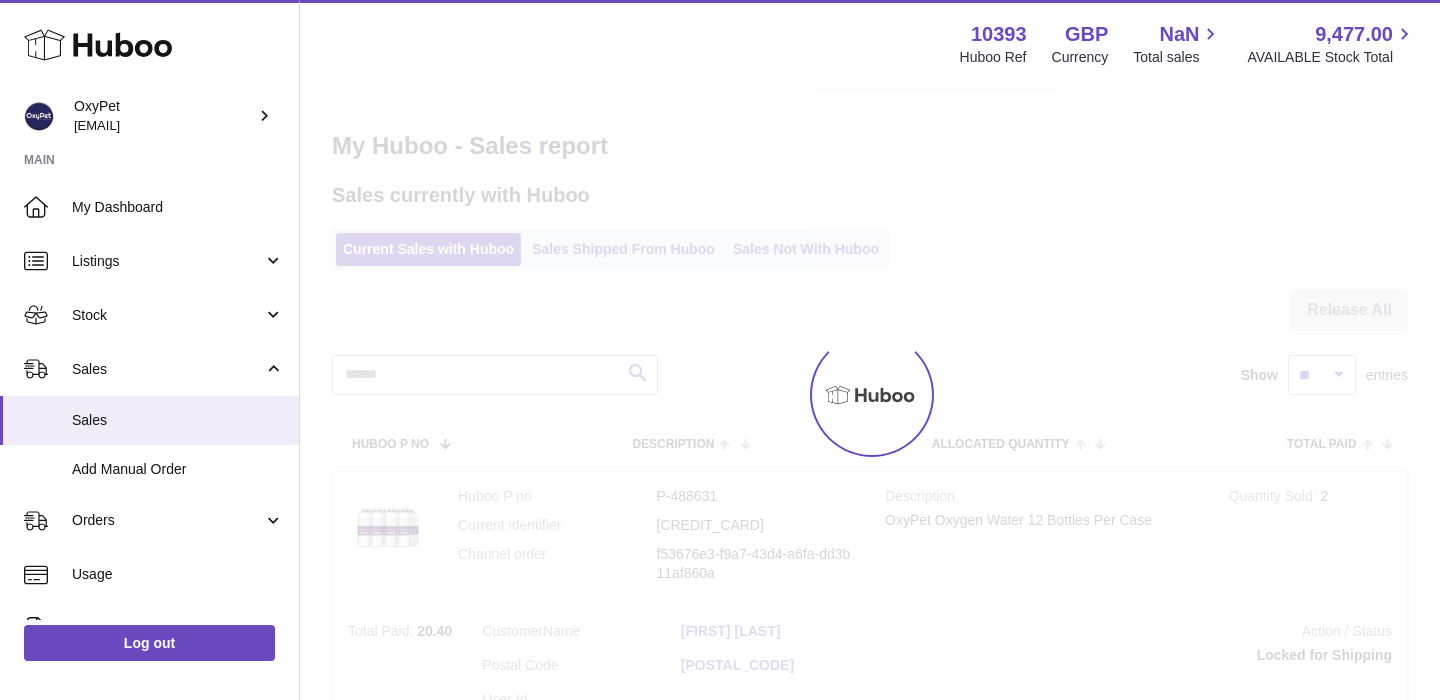 scroll, scrollTop: 0, scrollLeft: 0, axis: both 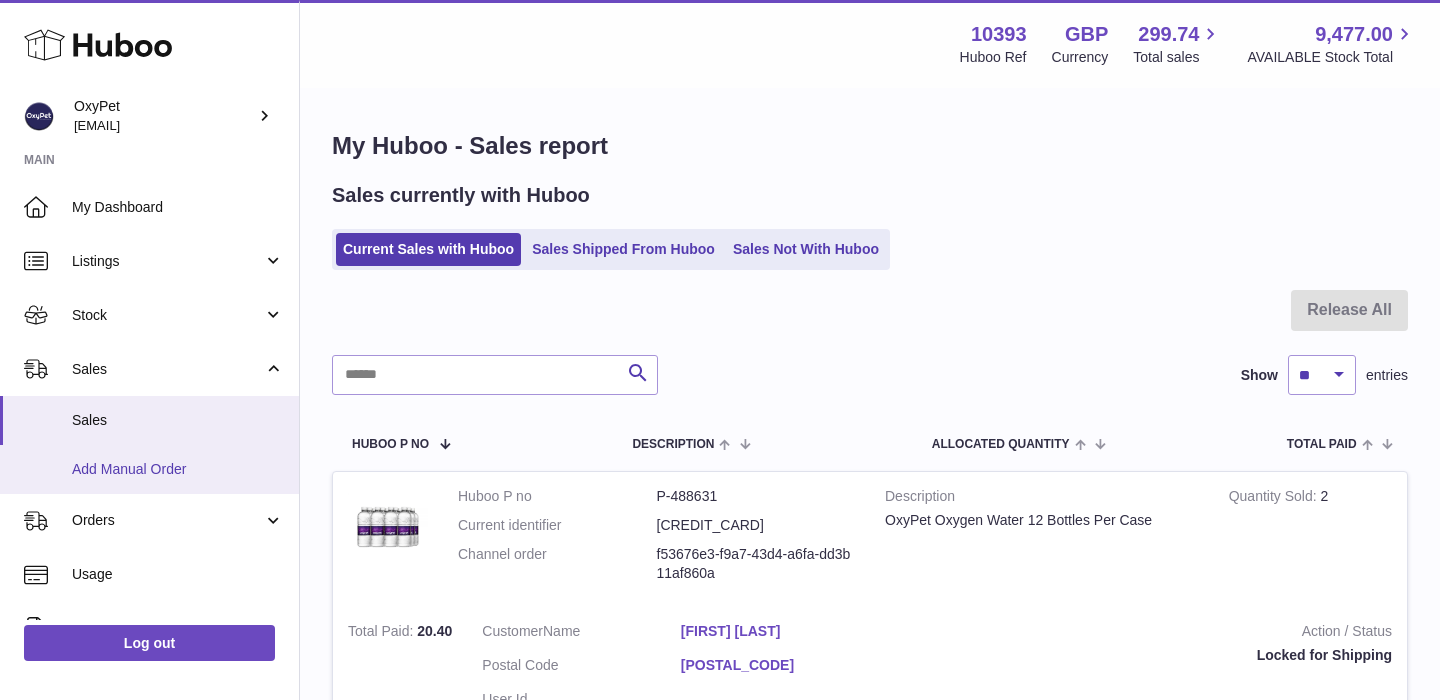 click on "Add Manual Order" at bounding box center (178, 469) 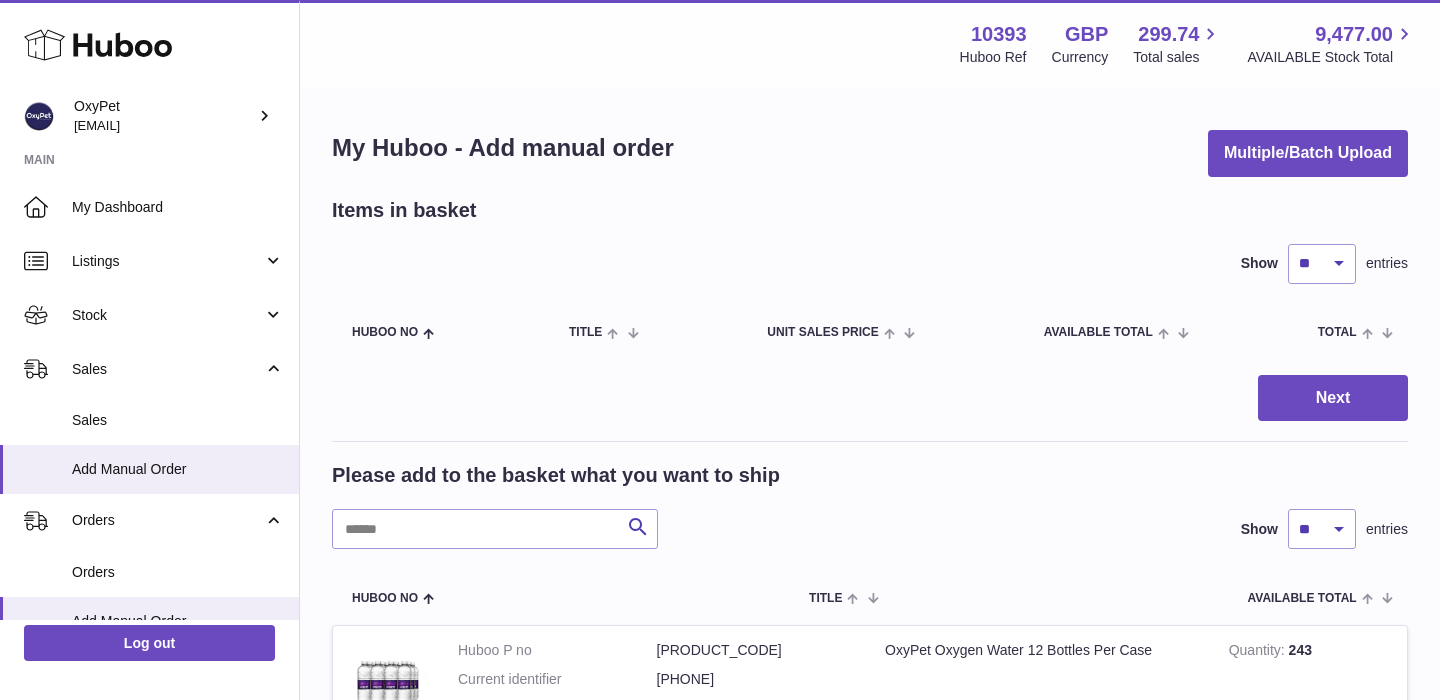 scroll, scrollTop: 0, scrollLeft: 0, axis: both 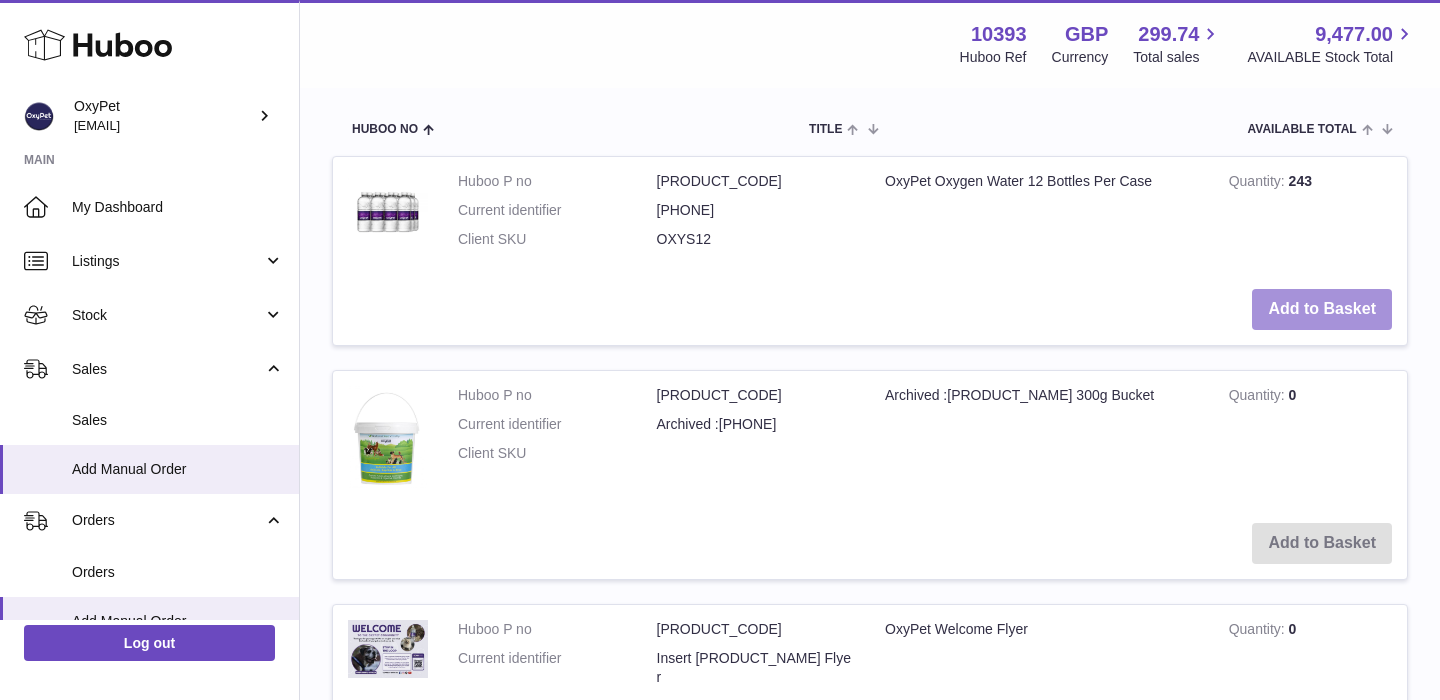 click on "Add to Basket" at bounding box center (1322, 309) 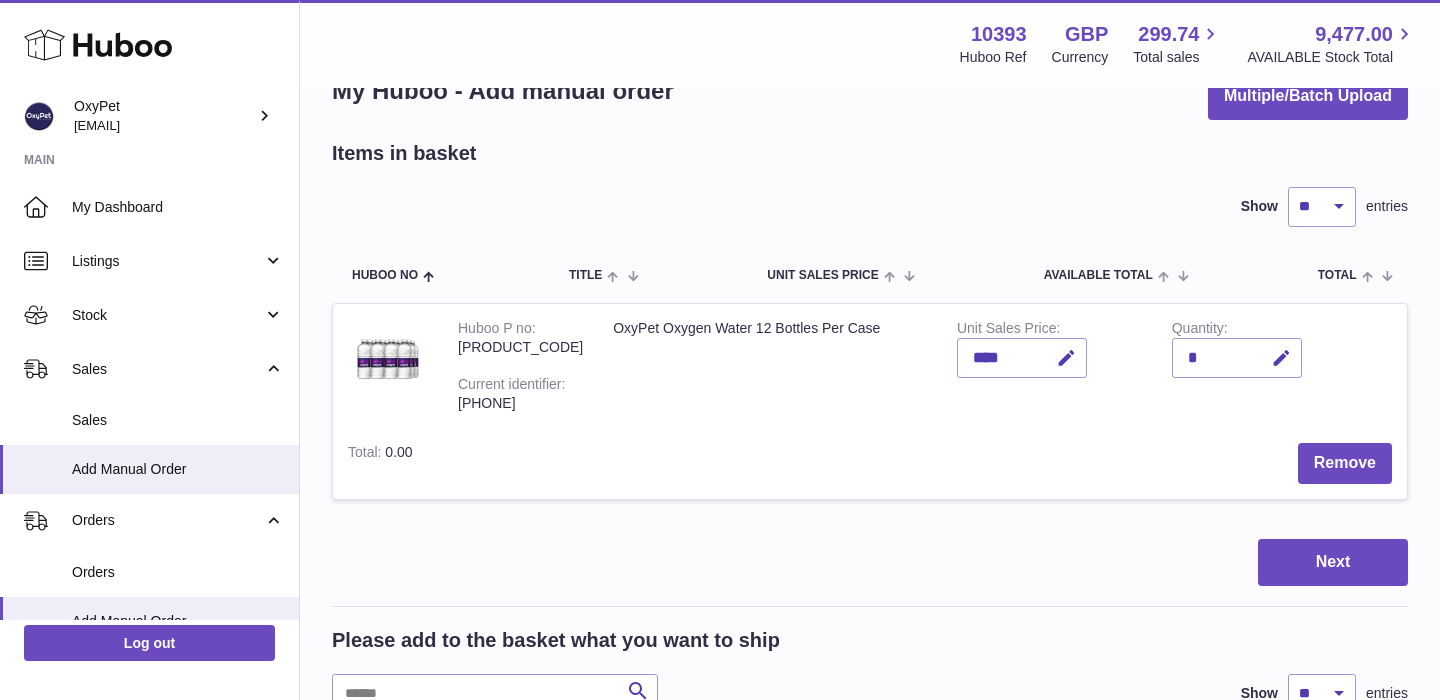 scroll, scrollTop: 25, scrollLeft: 0, axis: vertical 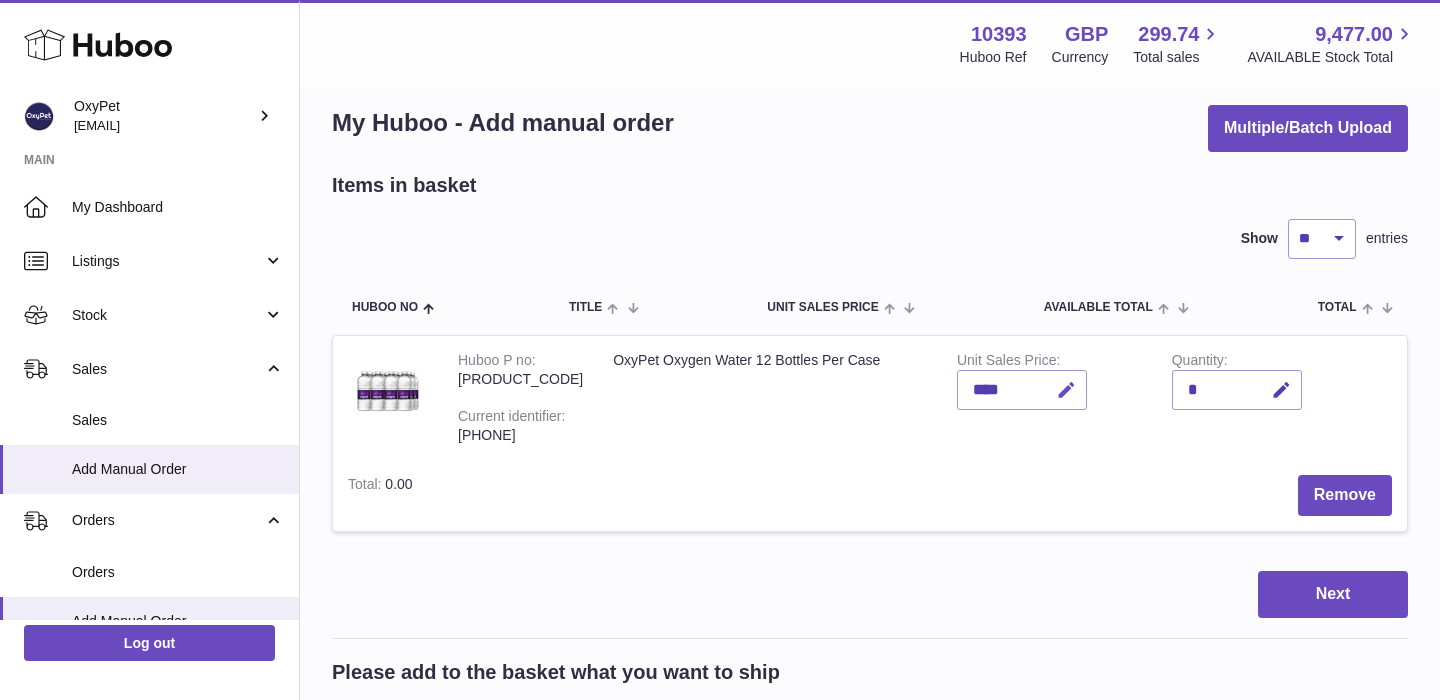 click at bounding box center [1066, 390] 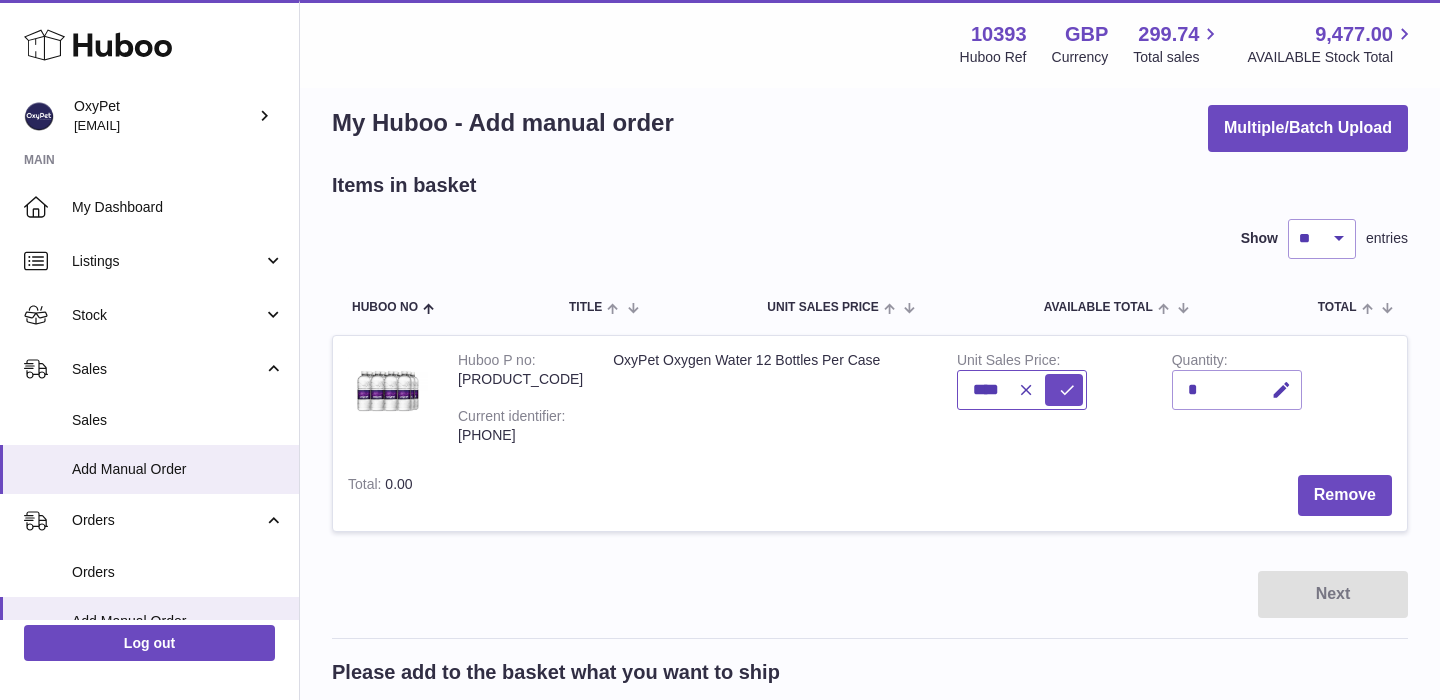 click on "****" at bounding box center (1022, 390) 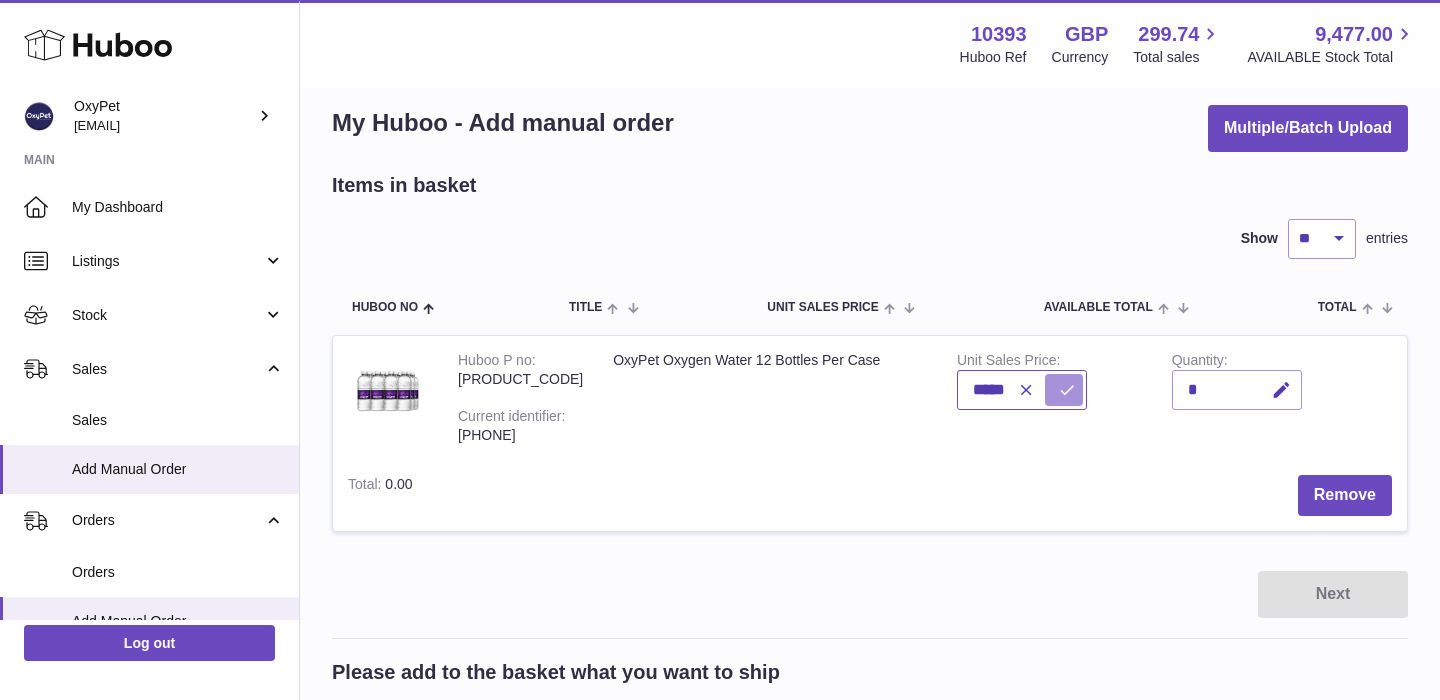 type on "*****" 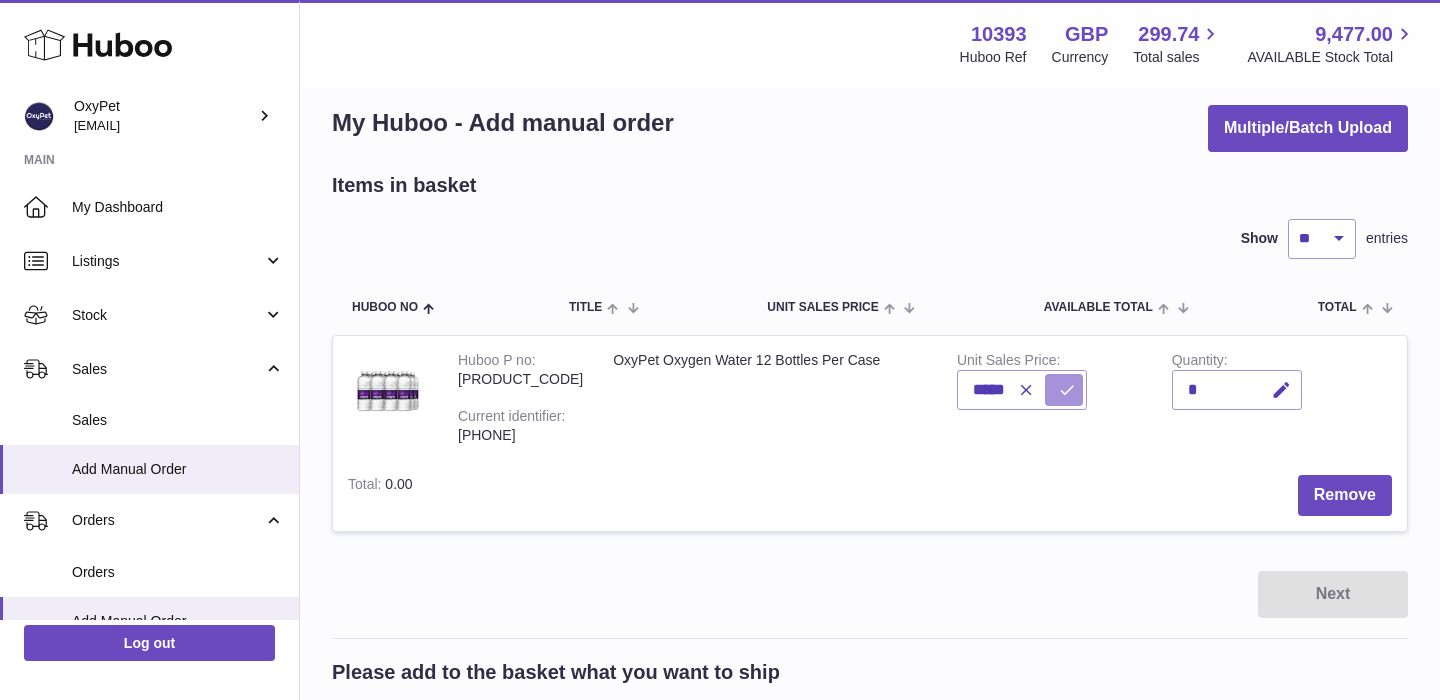 click at bounding box center (1064, 390) 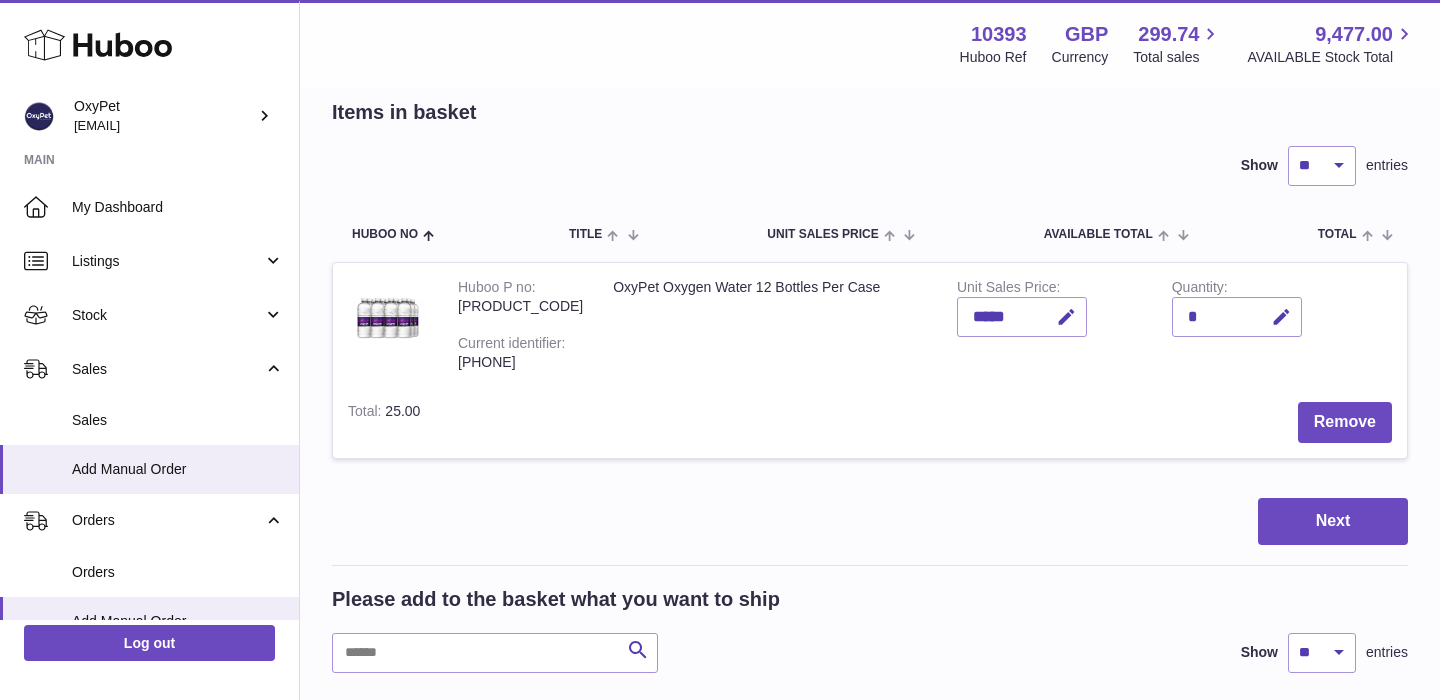 scroll, scrollTop: 157, scrollLeft: 0, axis: vertical 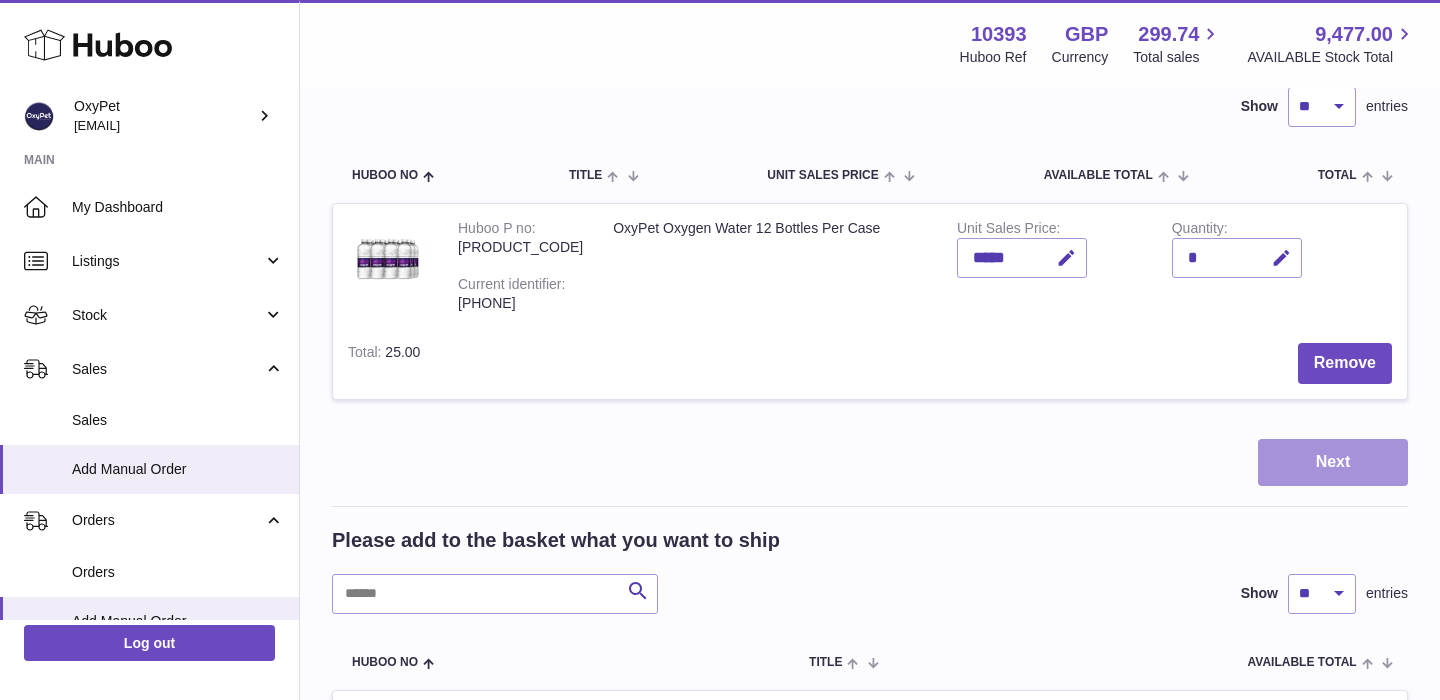 click on "Next" at bounding box center (1333, 462) 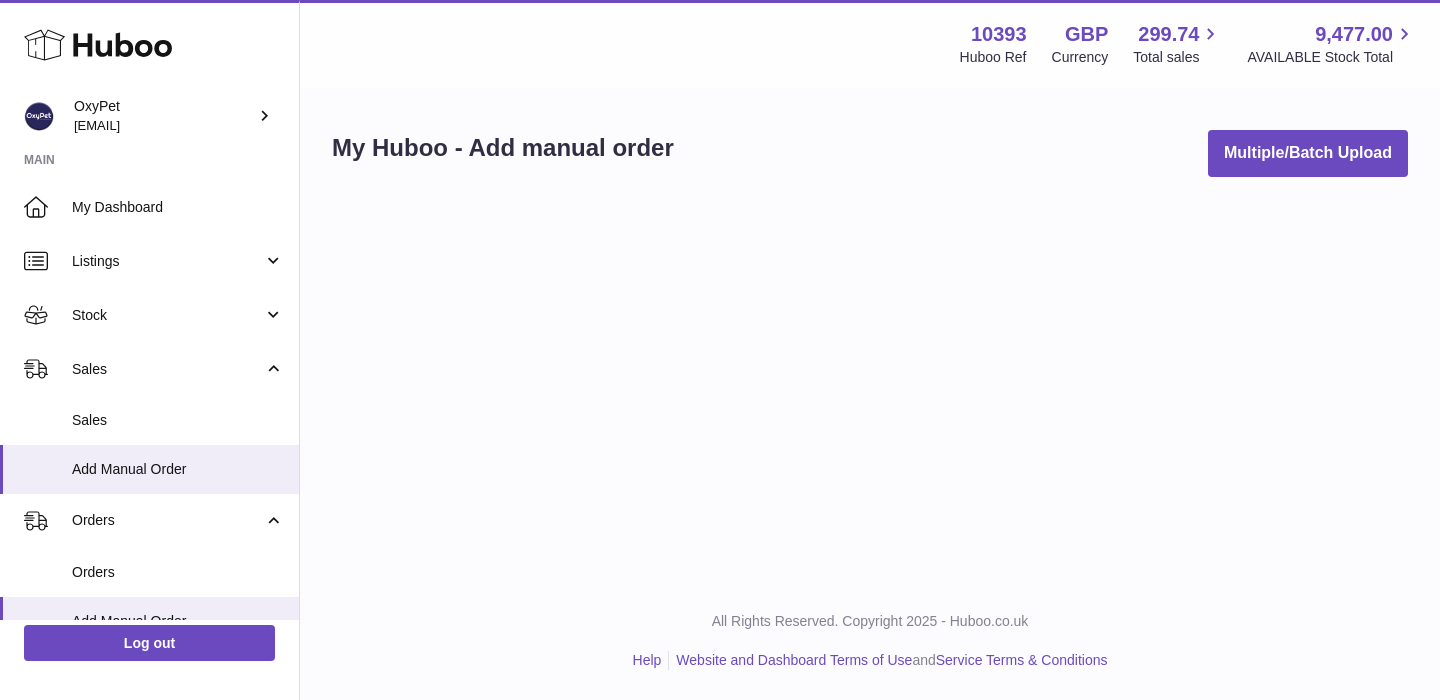 scroll, scrollTop: 0, scrollLeft: 0, axis: both 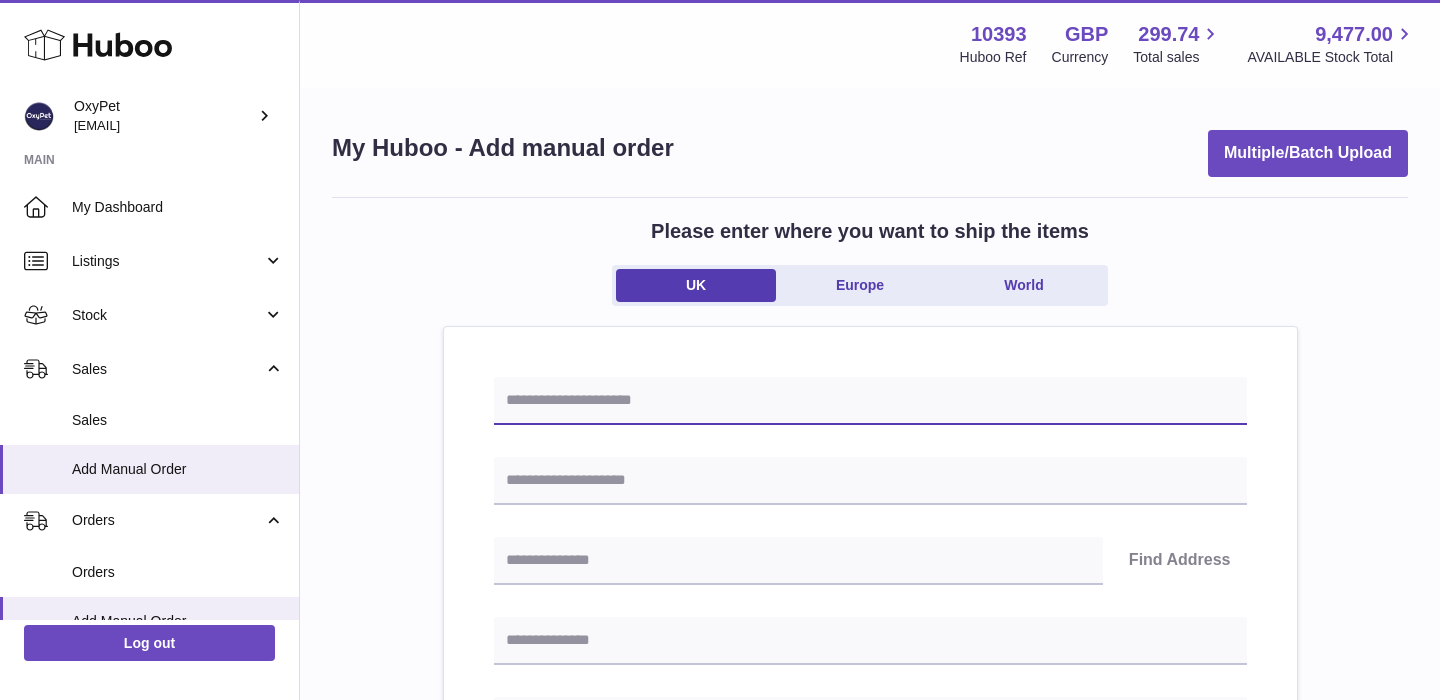 click at bounding box center [870, 401] 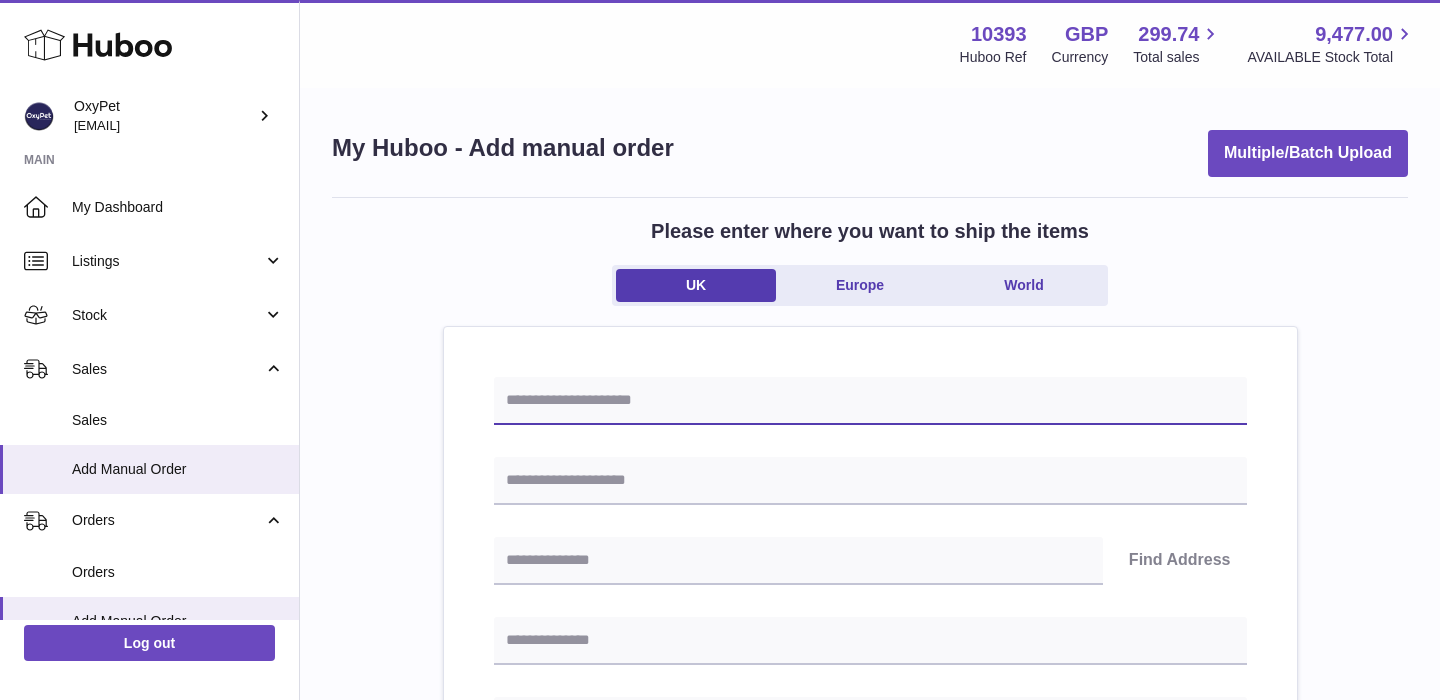 paste on "**********" 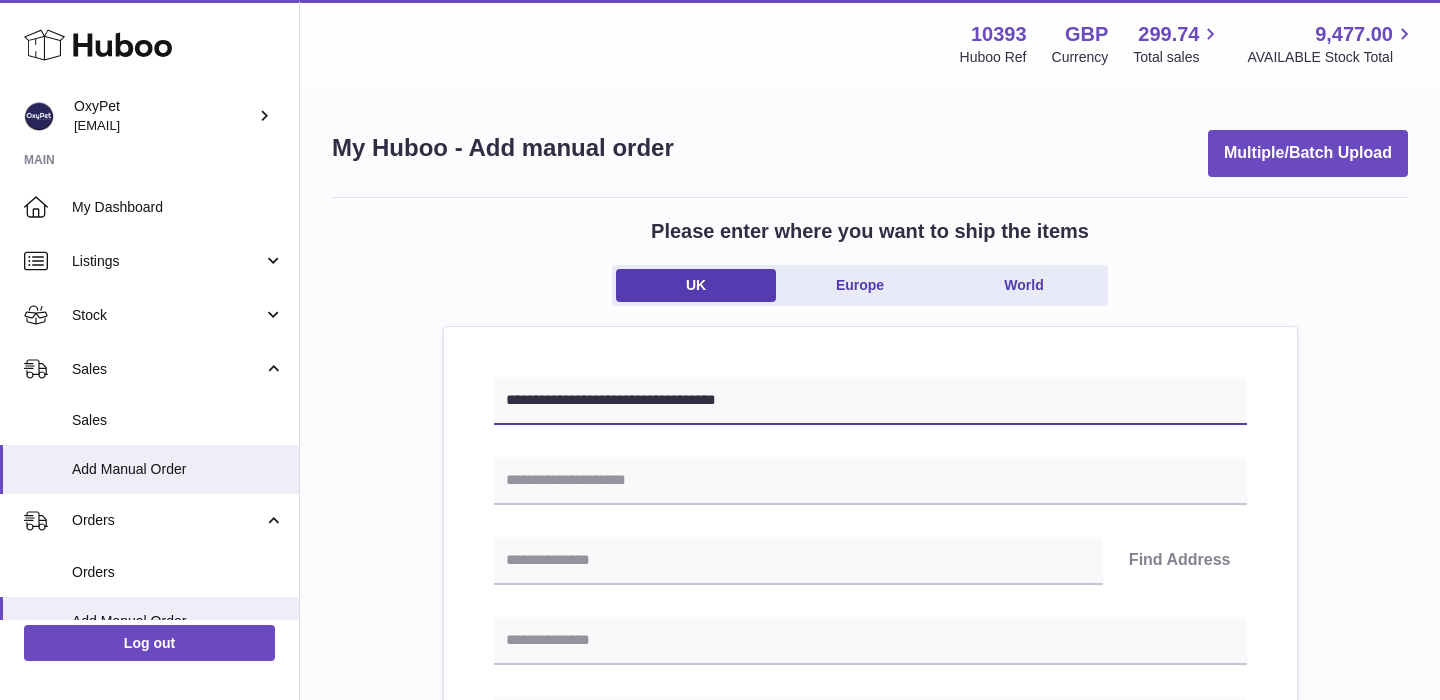 type on "**********" 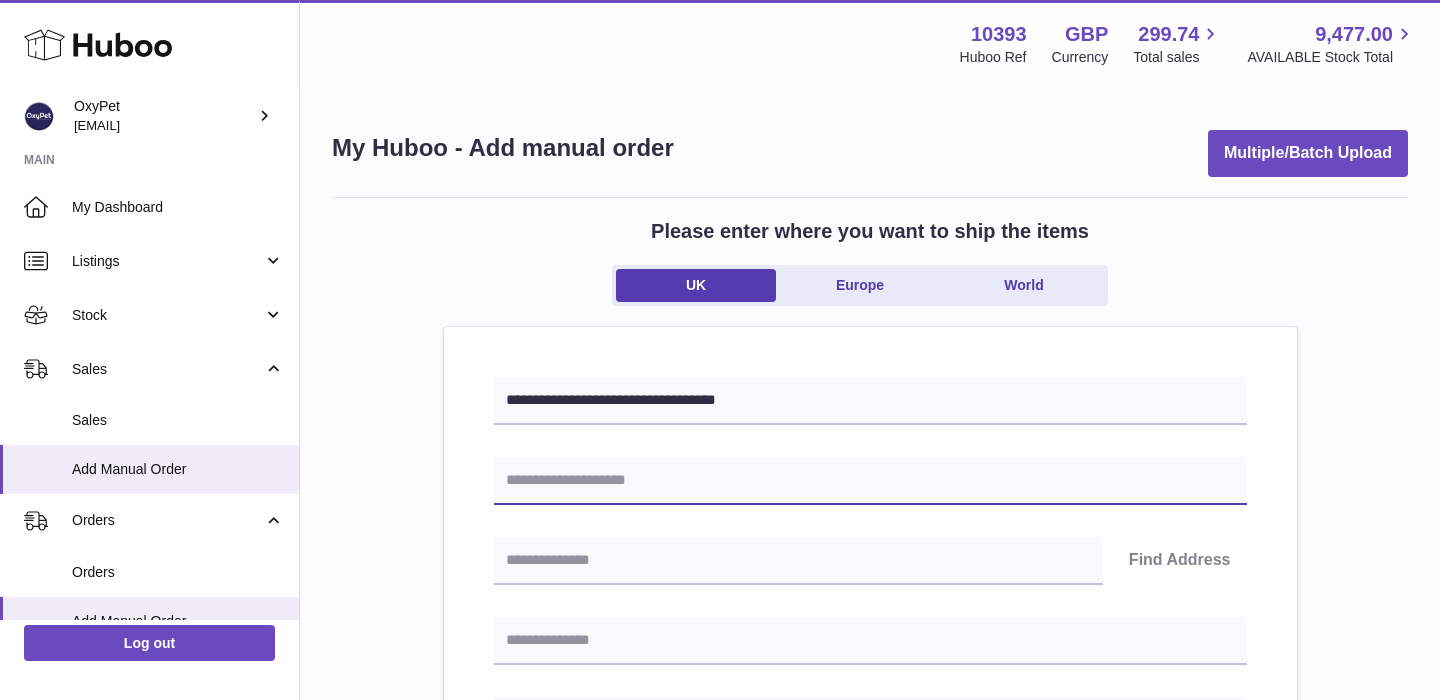 click at bounding box center (870, 481) 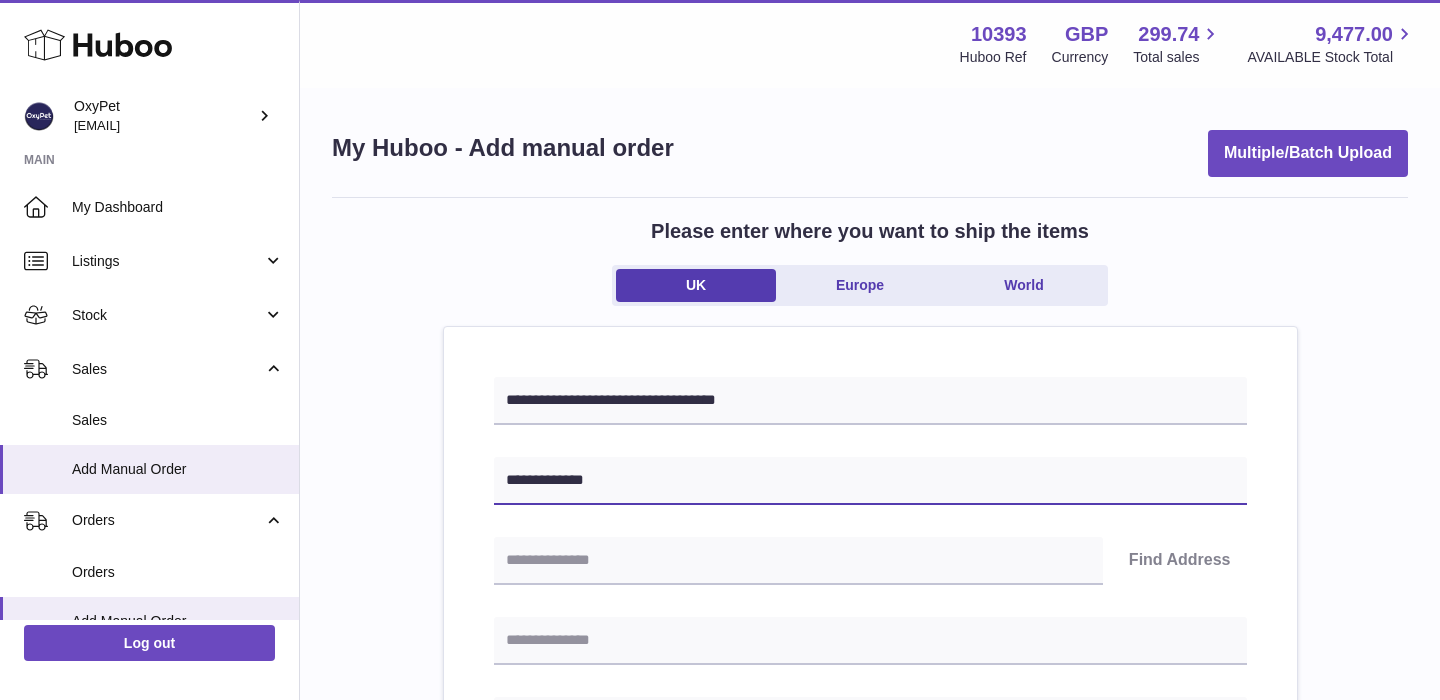 type on "**********" 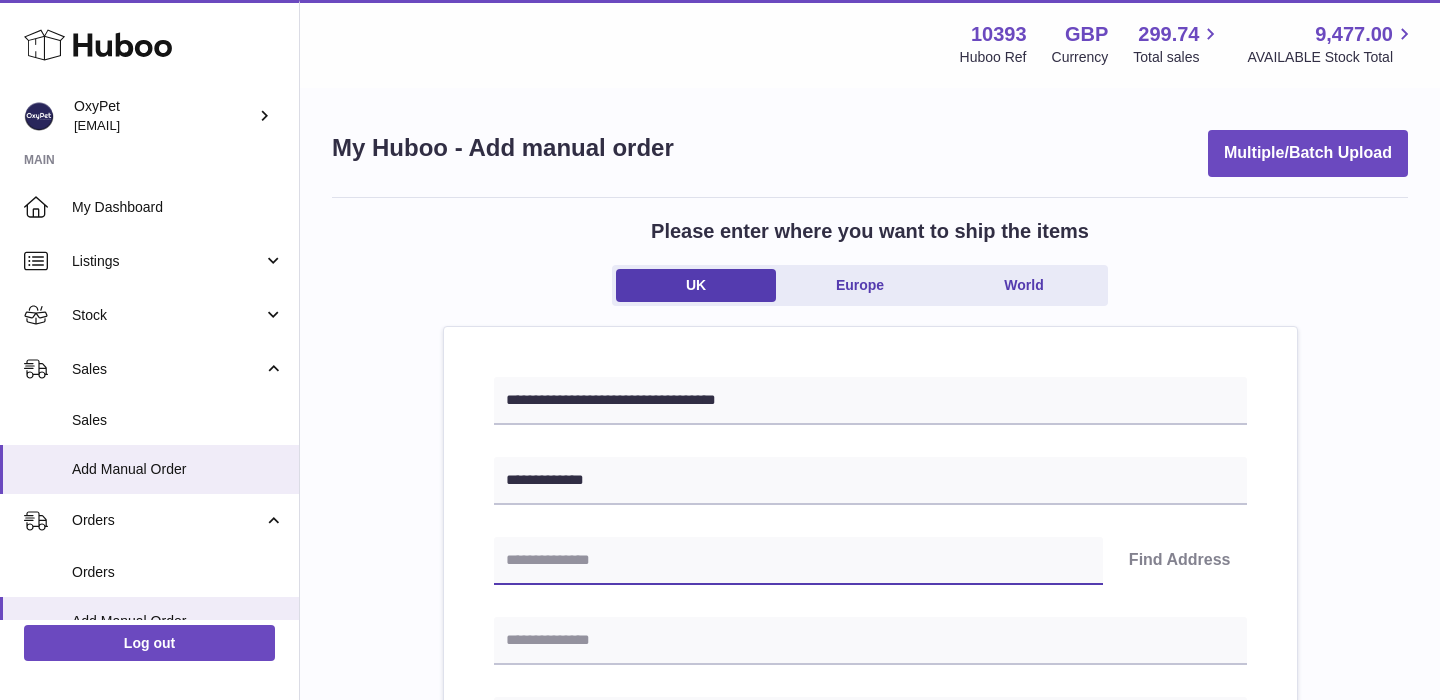 click at bounding box center [798, 561] 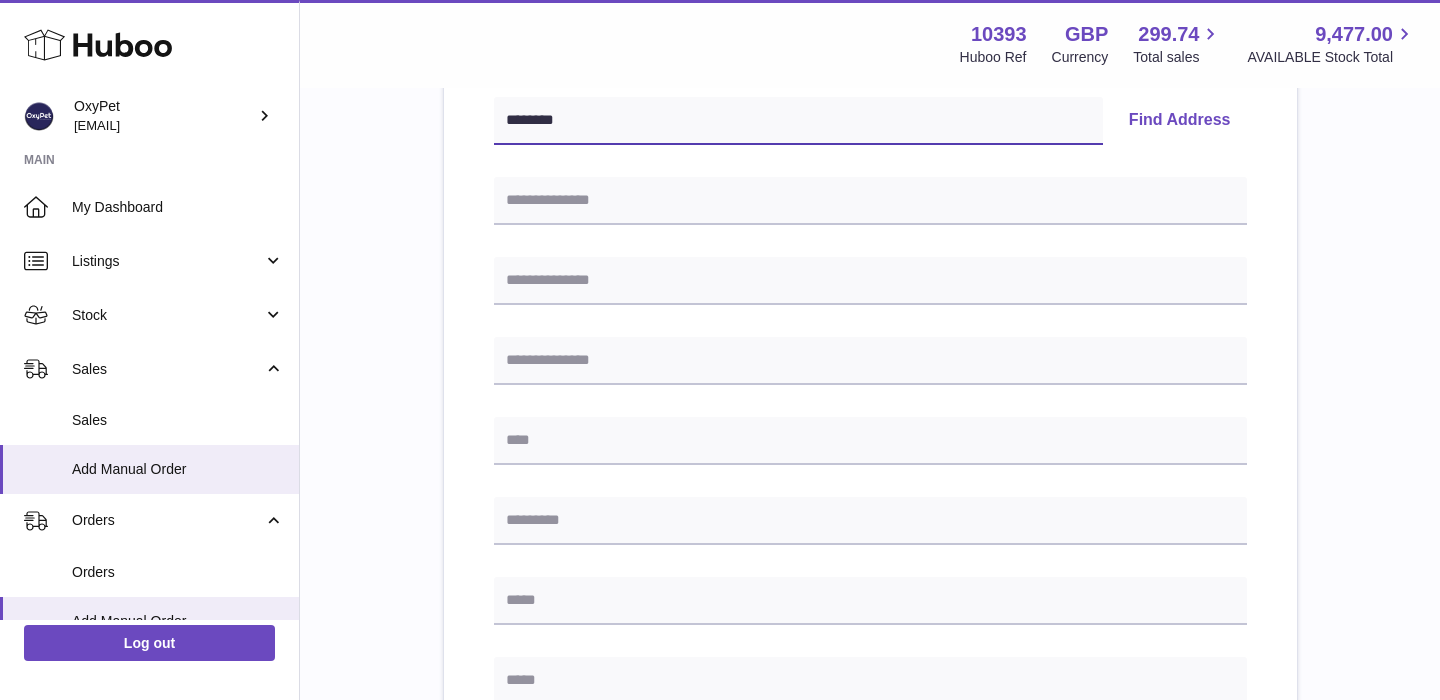 scroll, scrollTop: 444, scrollLeft: 0, axis: vertical 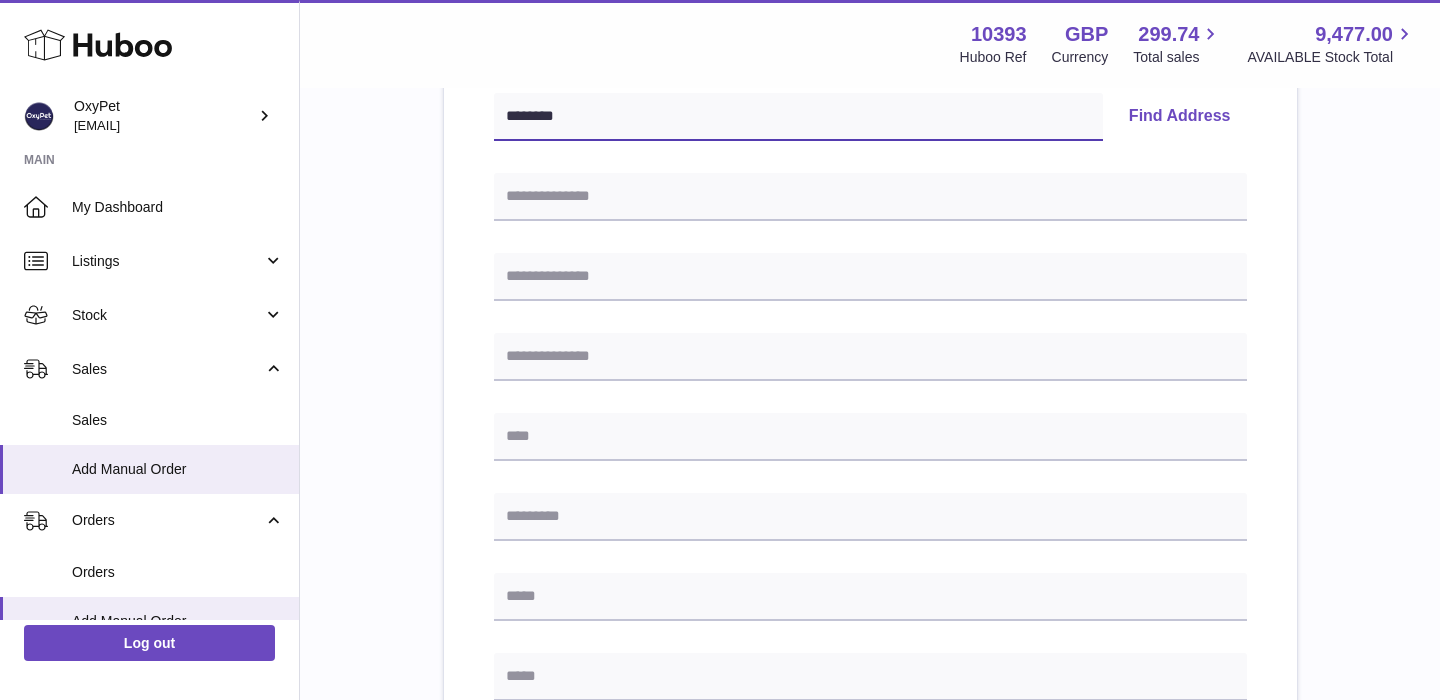 type on "********" 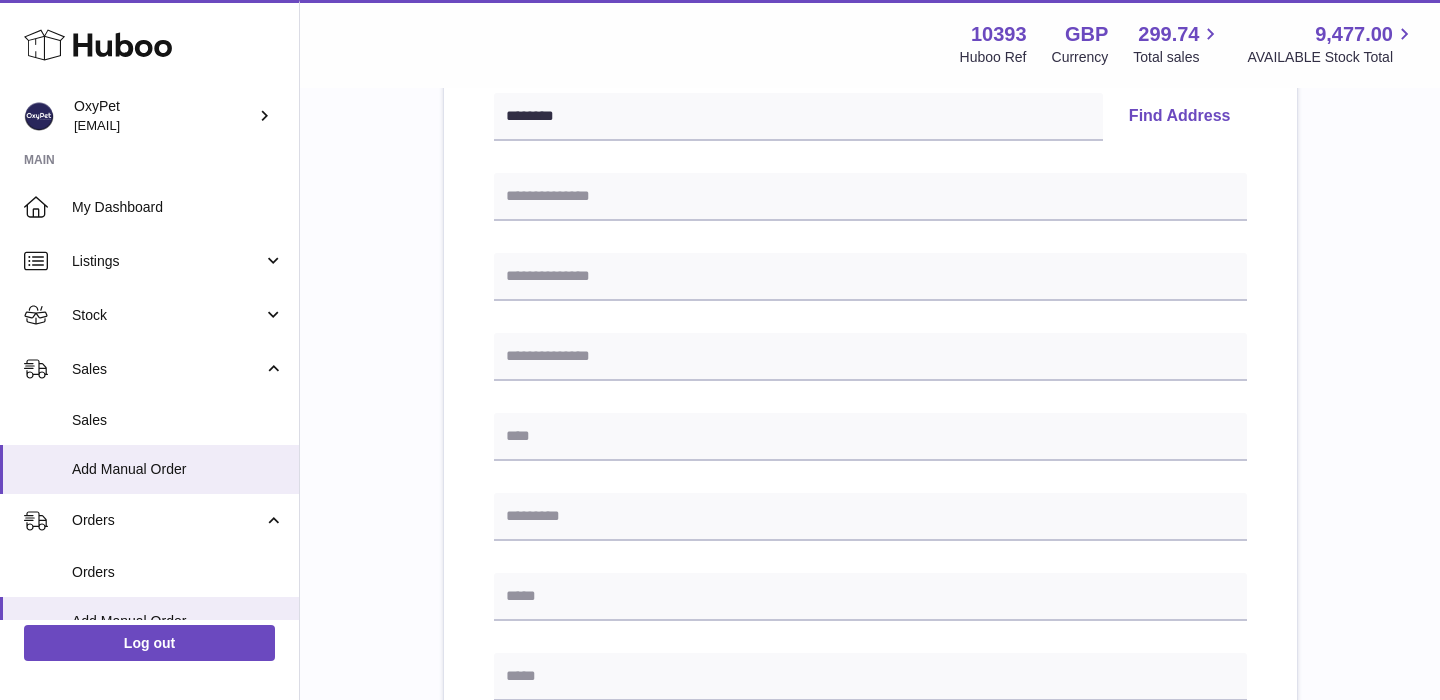 click on "Find Address" at bounding box center [1180, 117] 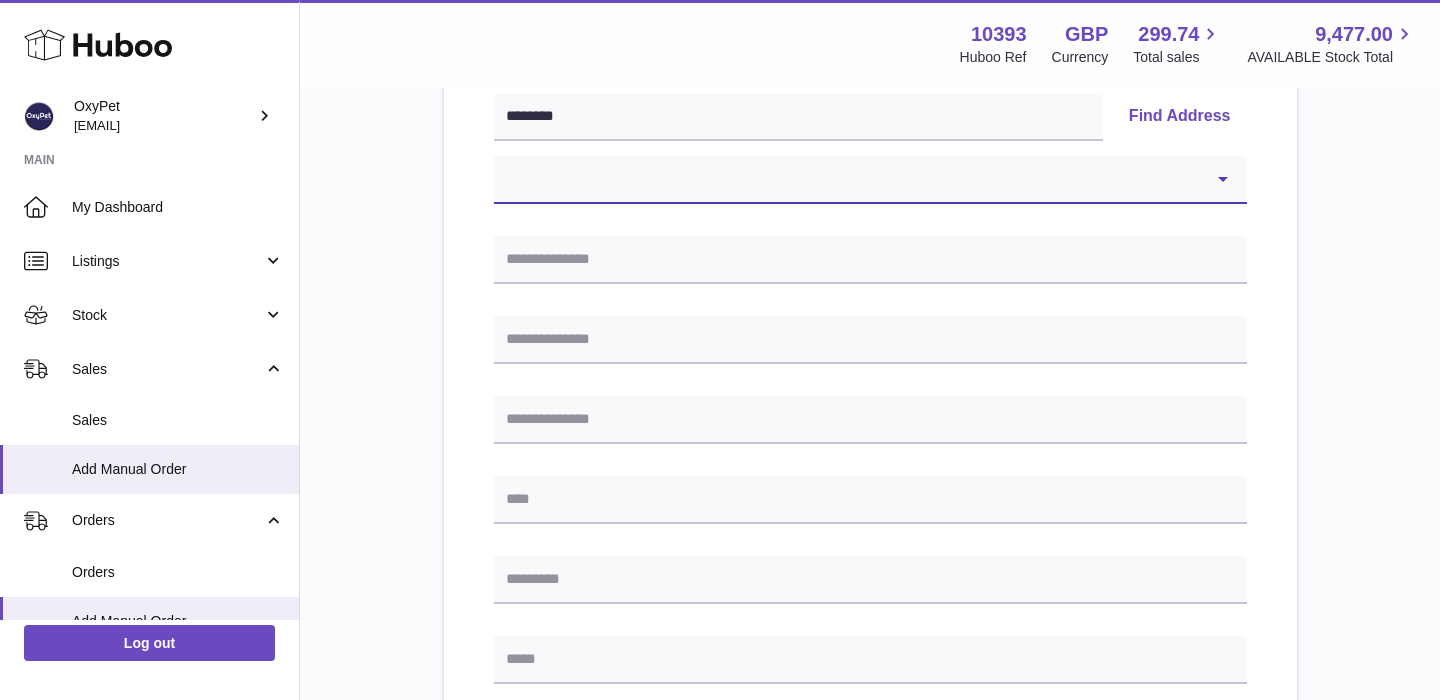 click on "**********" at bounding box center [870, 180] 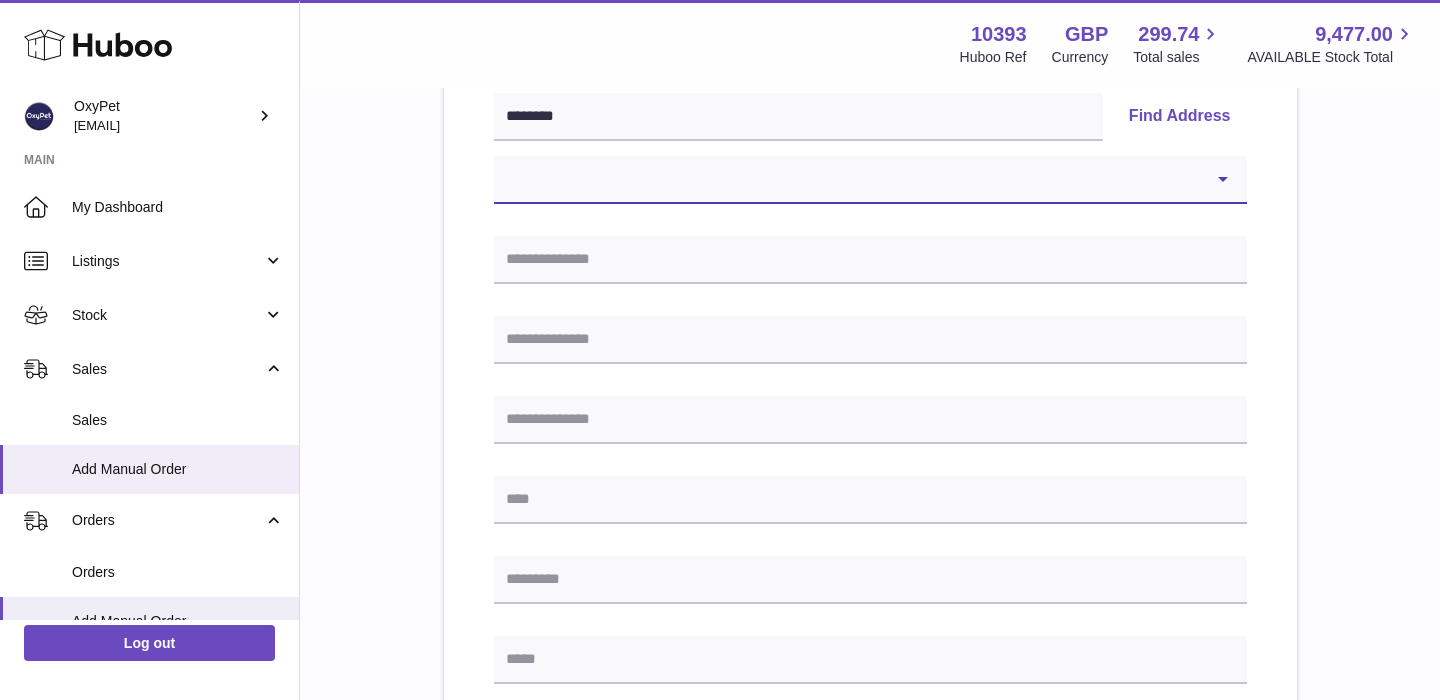 select on "*" 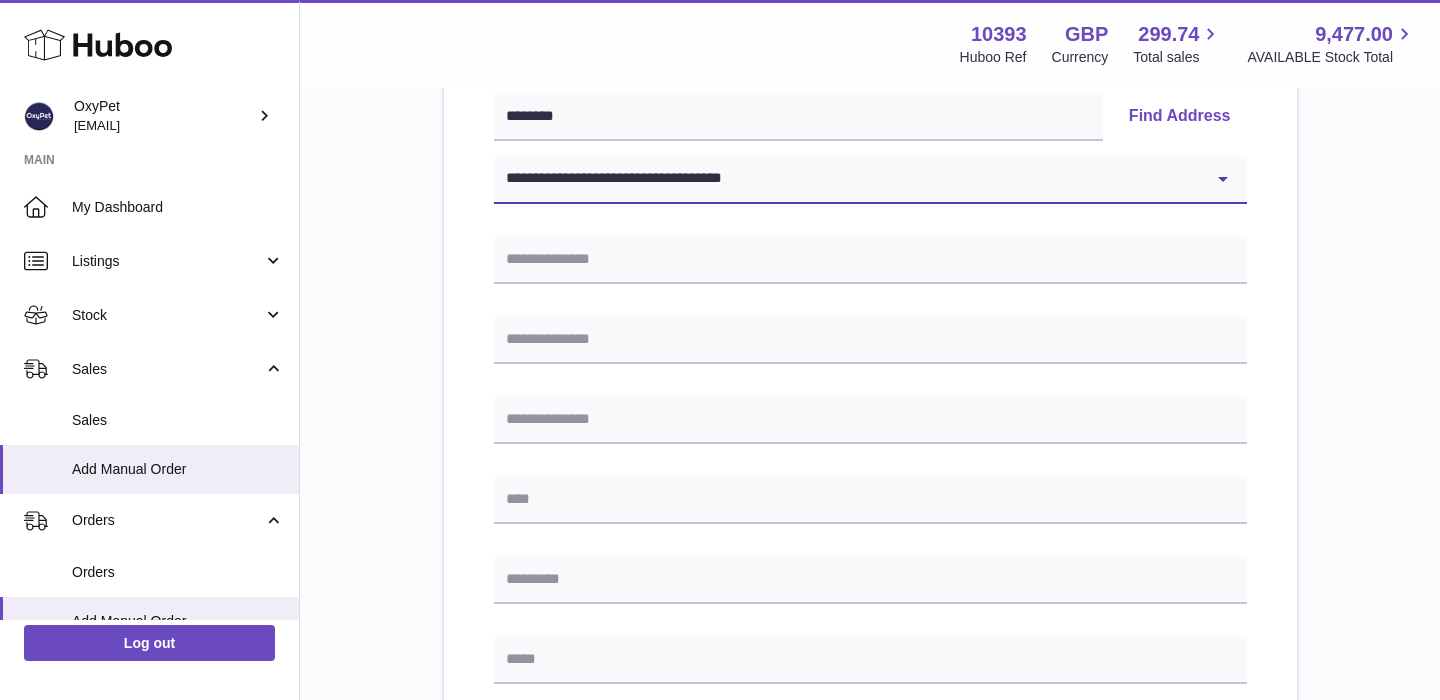 type on "**********" 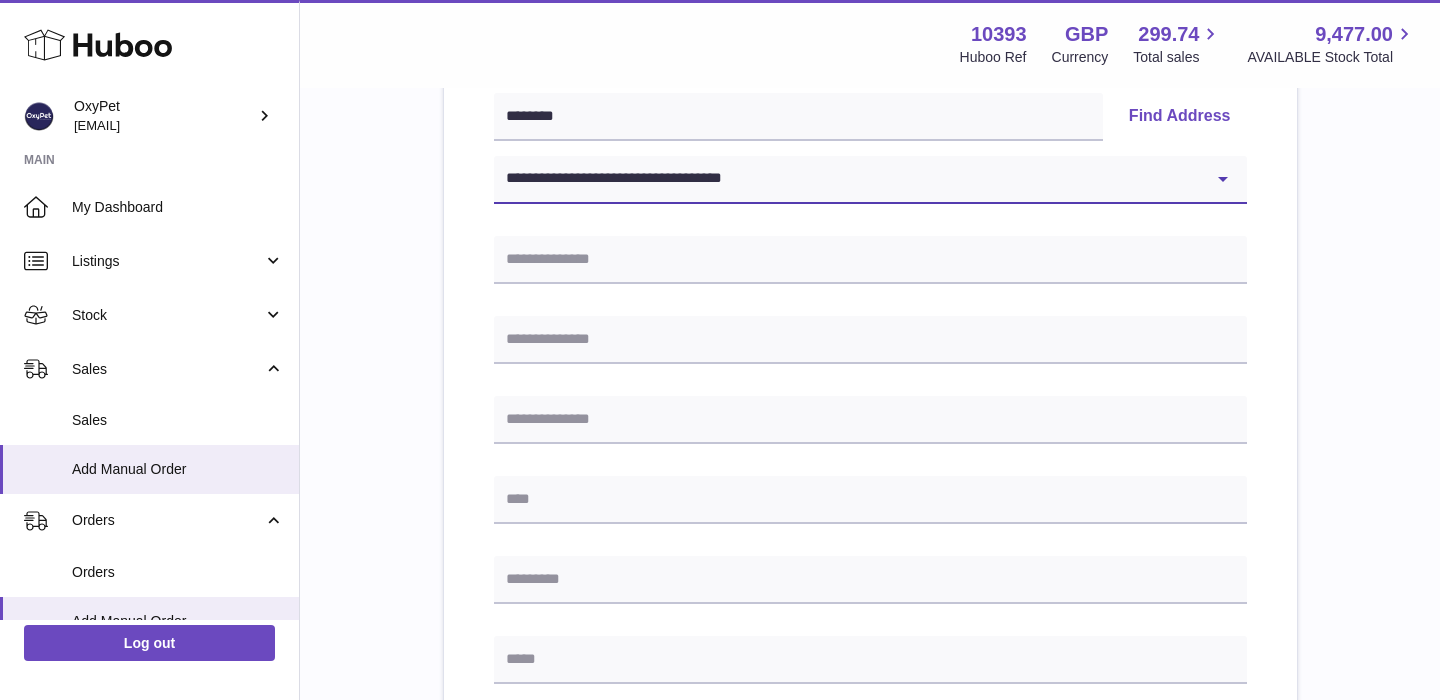 type on "**********" 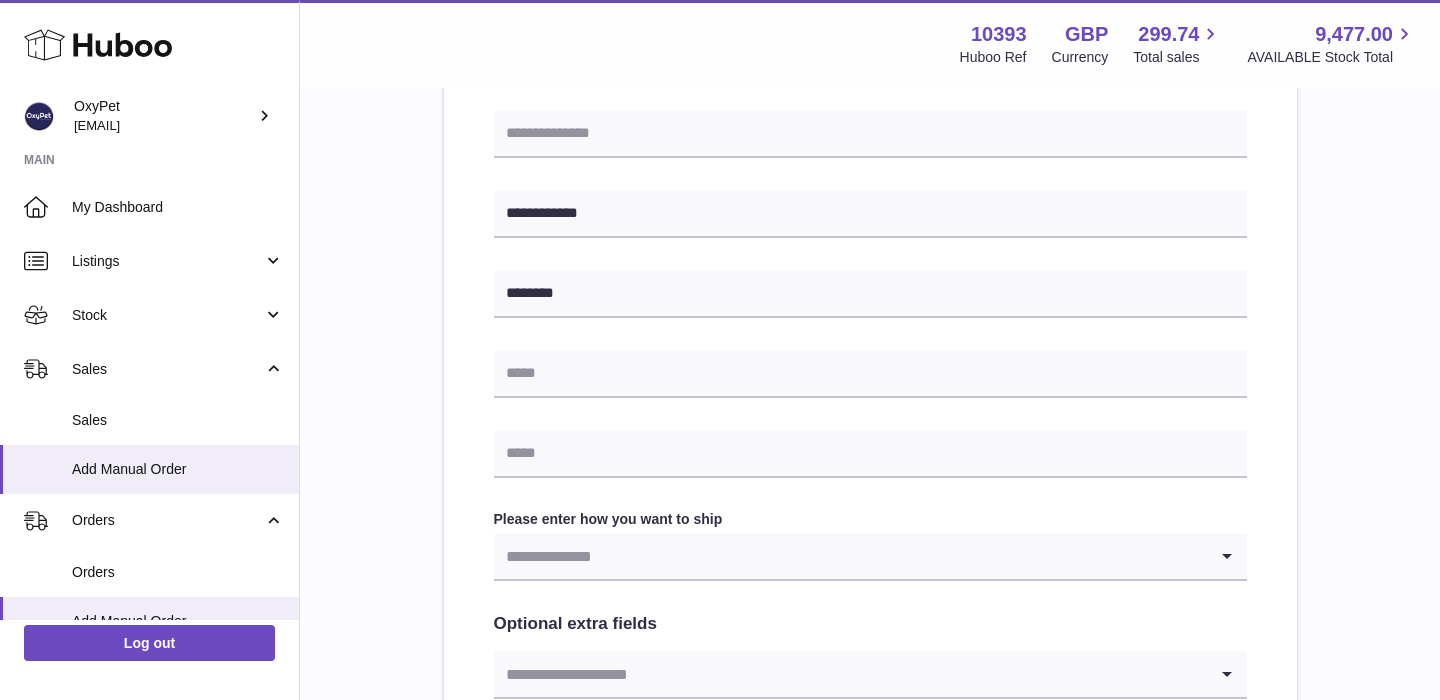 scroll, scrollTop: 761, scrollLeft: 0, axis: vertical 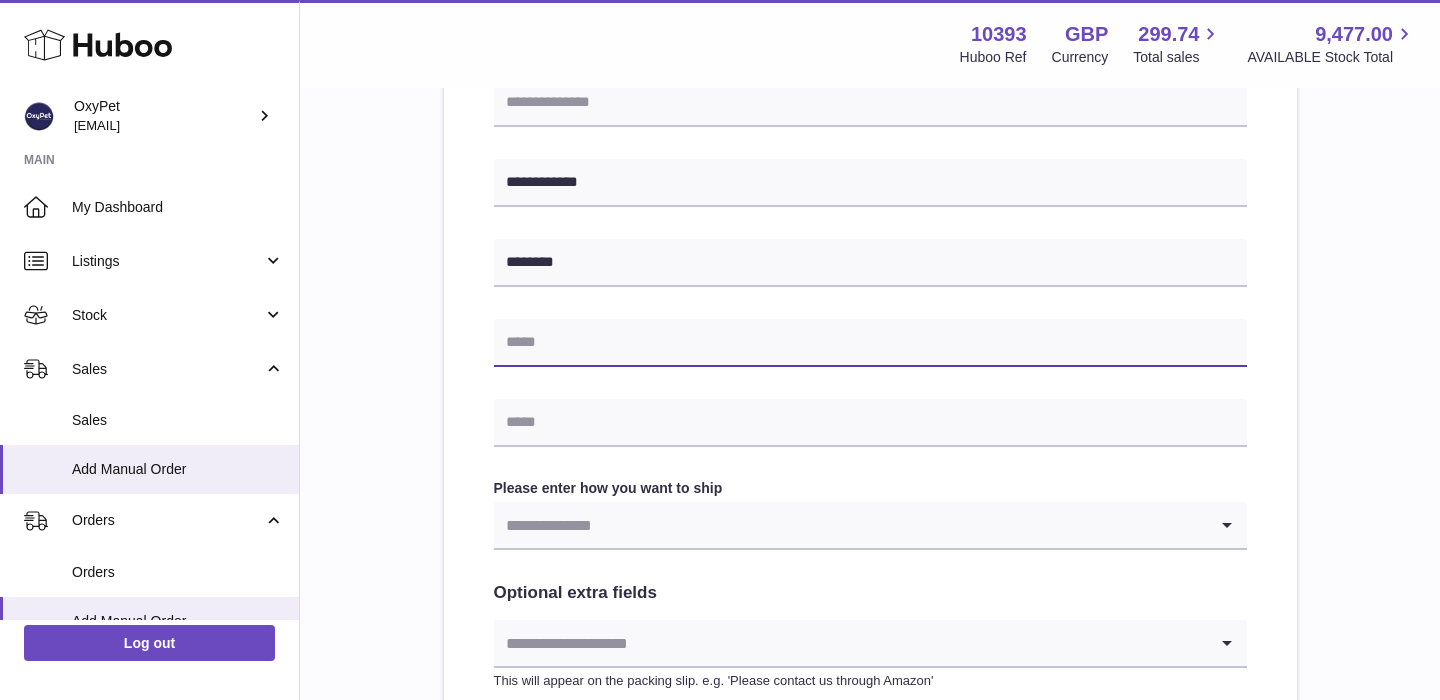 click at bounding box center (870, 343) 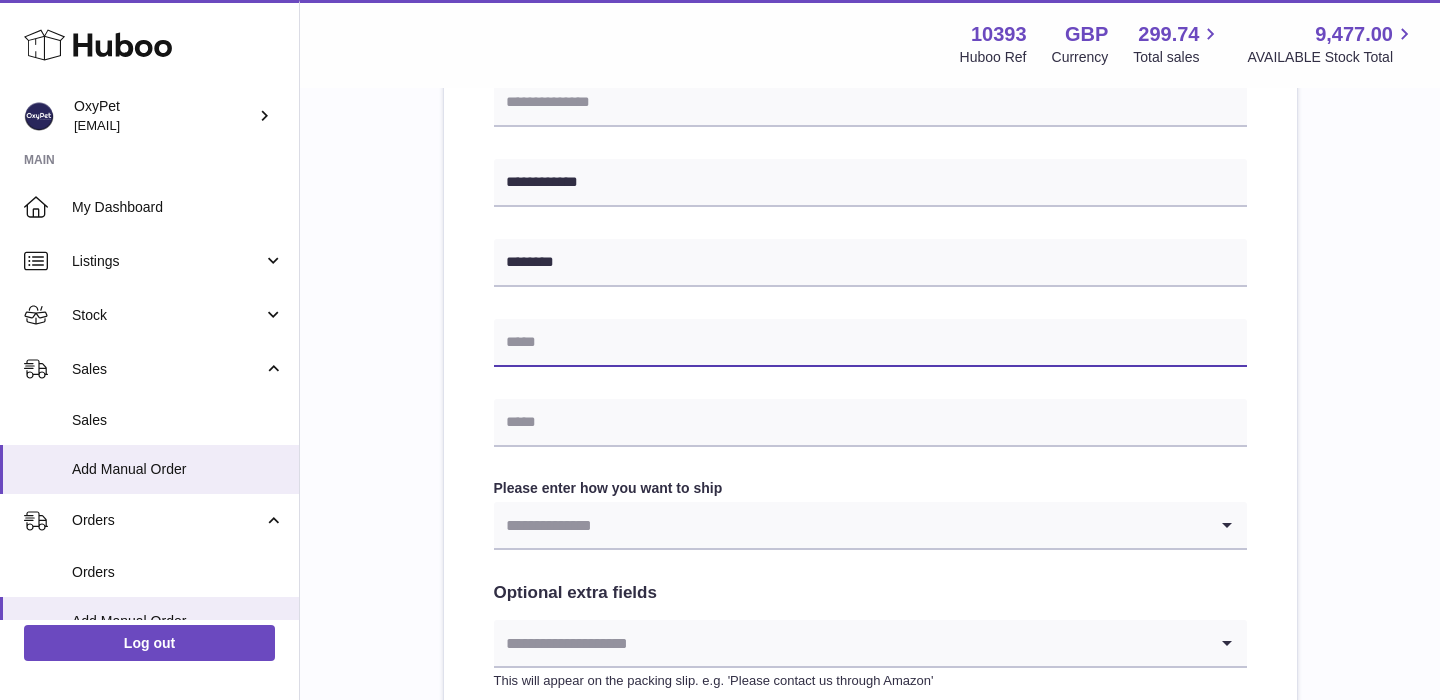 paste on "**********" 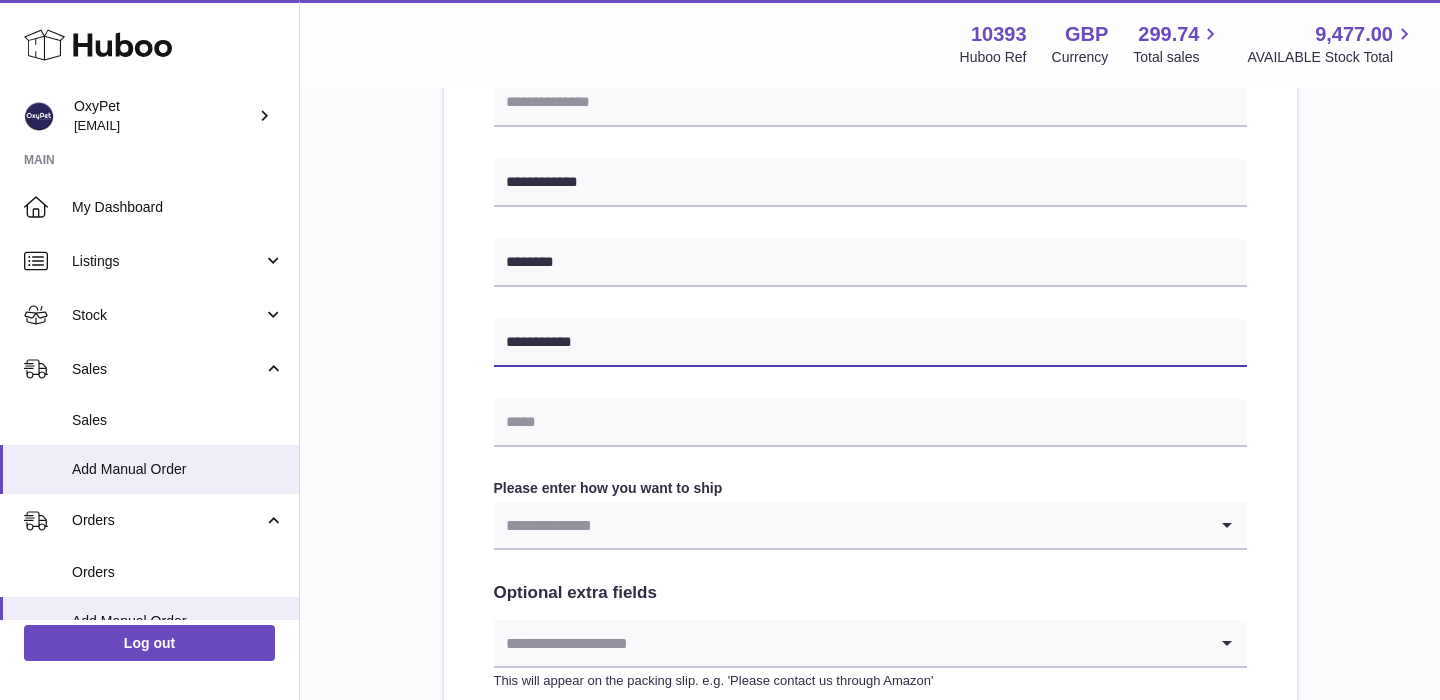 type on "**********" 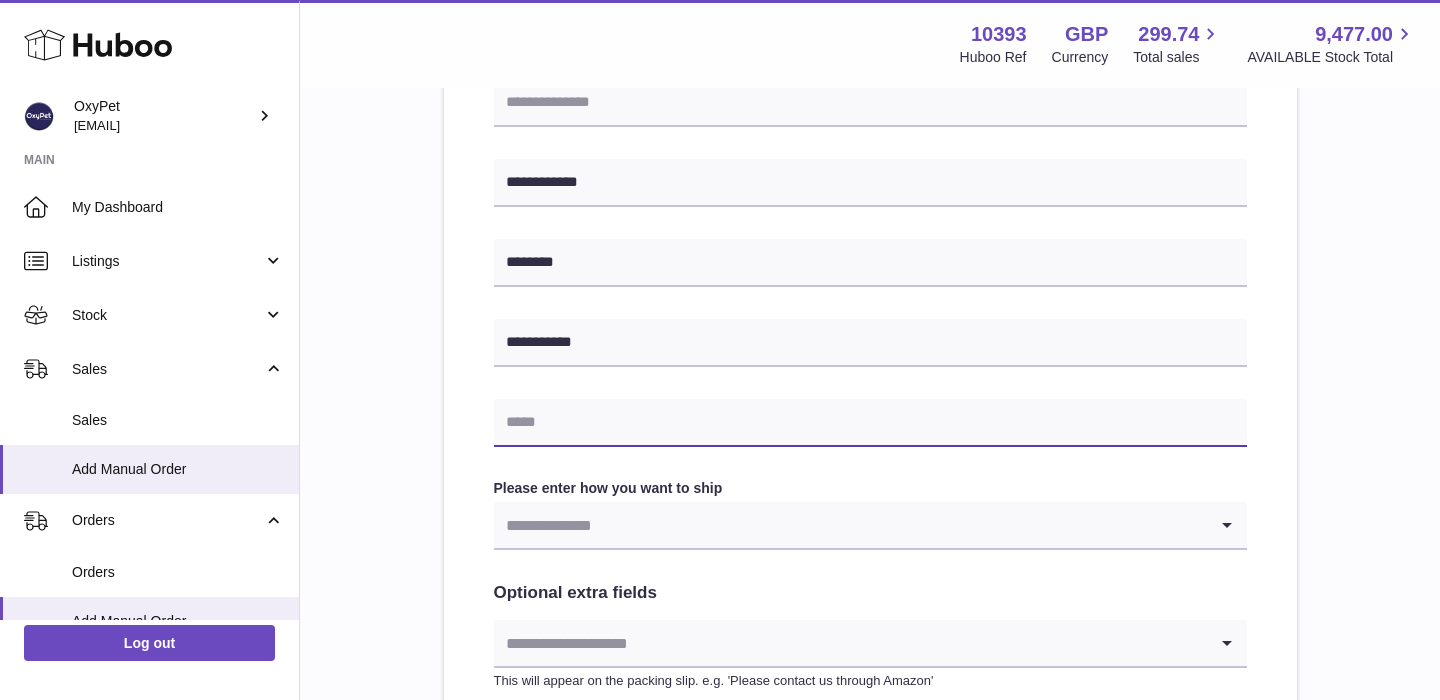 click at bounding box center (870, 423) 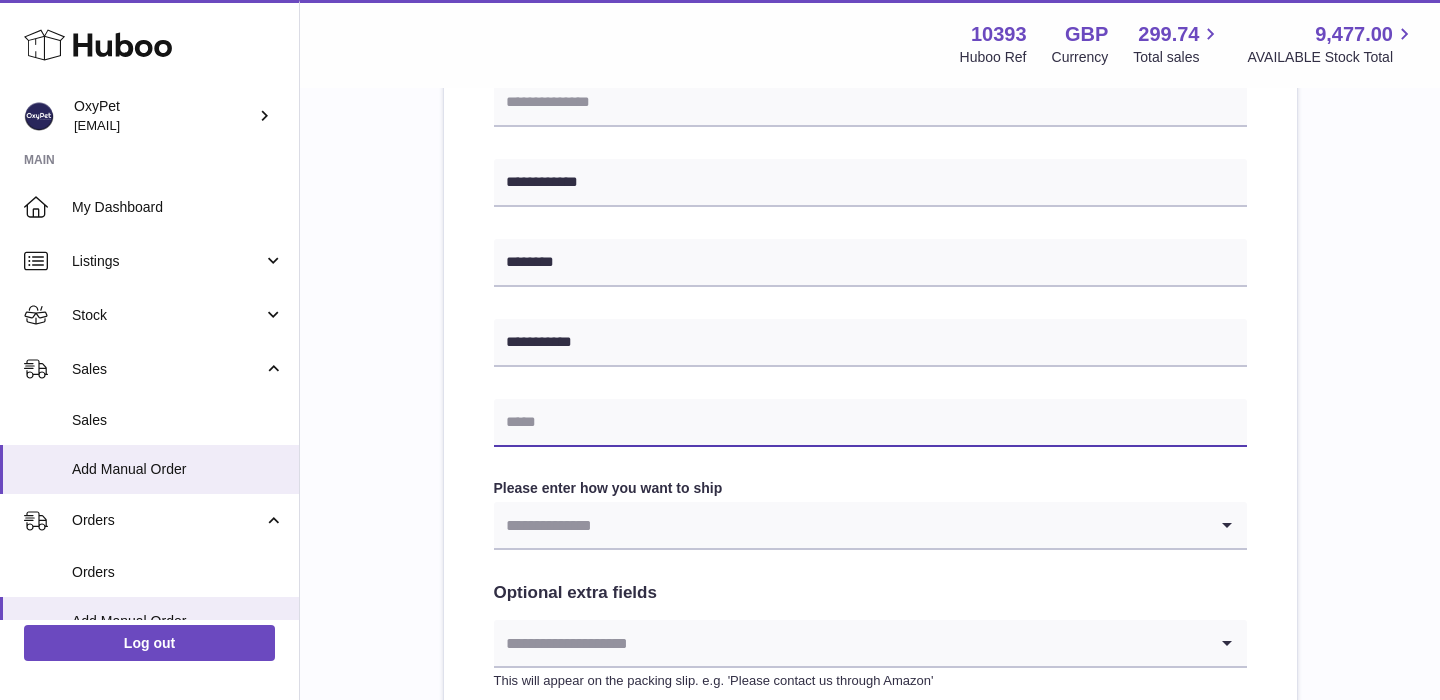 paste on "**********" 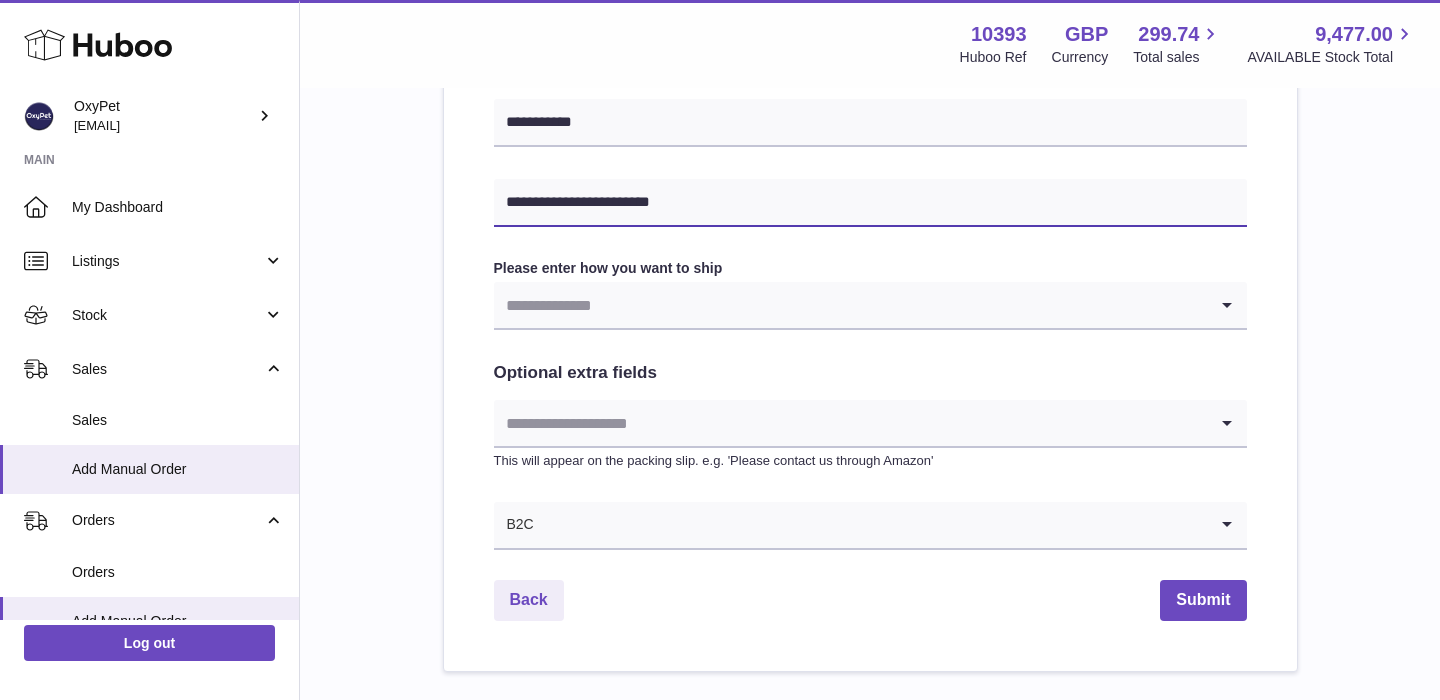 scroll, scrollTop: 1000, scrollLeft: 0, axis: vertical 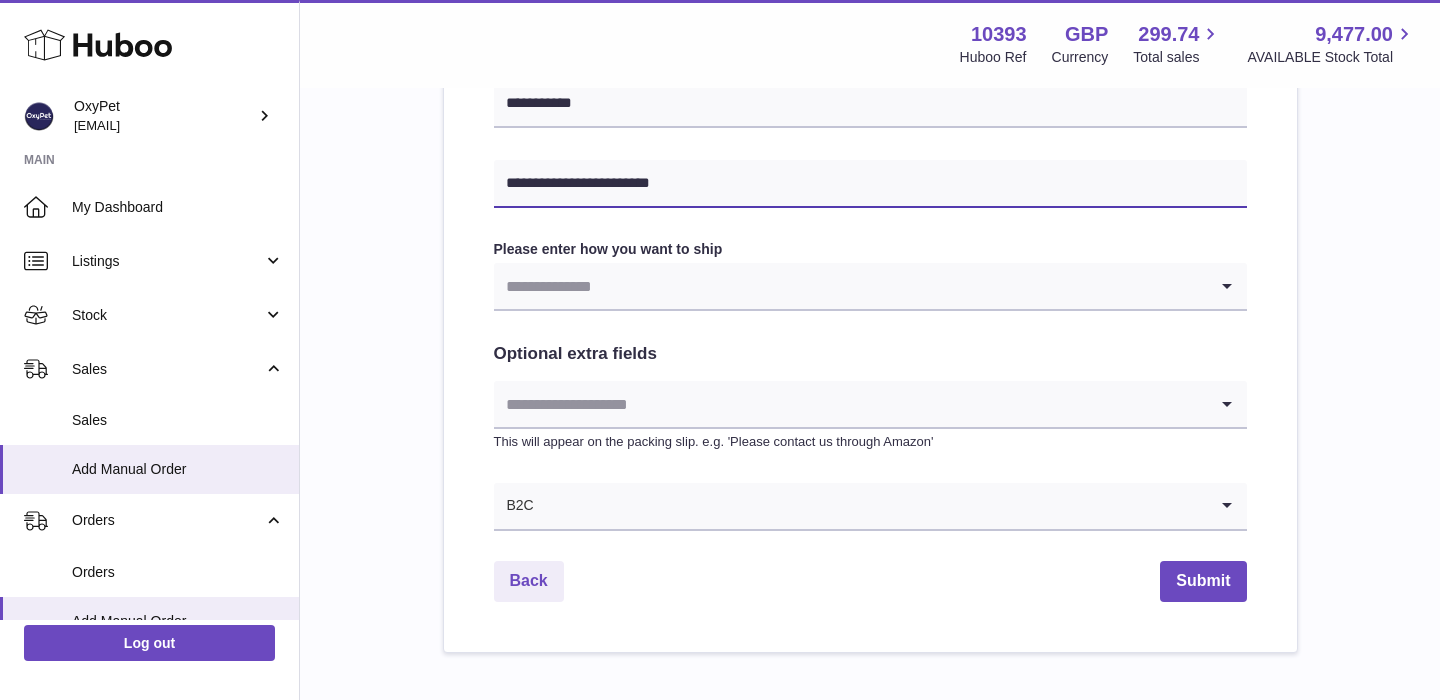 type on "**********" 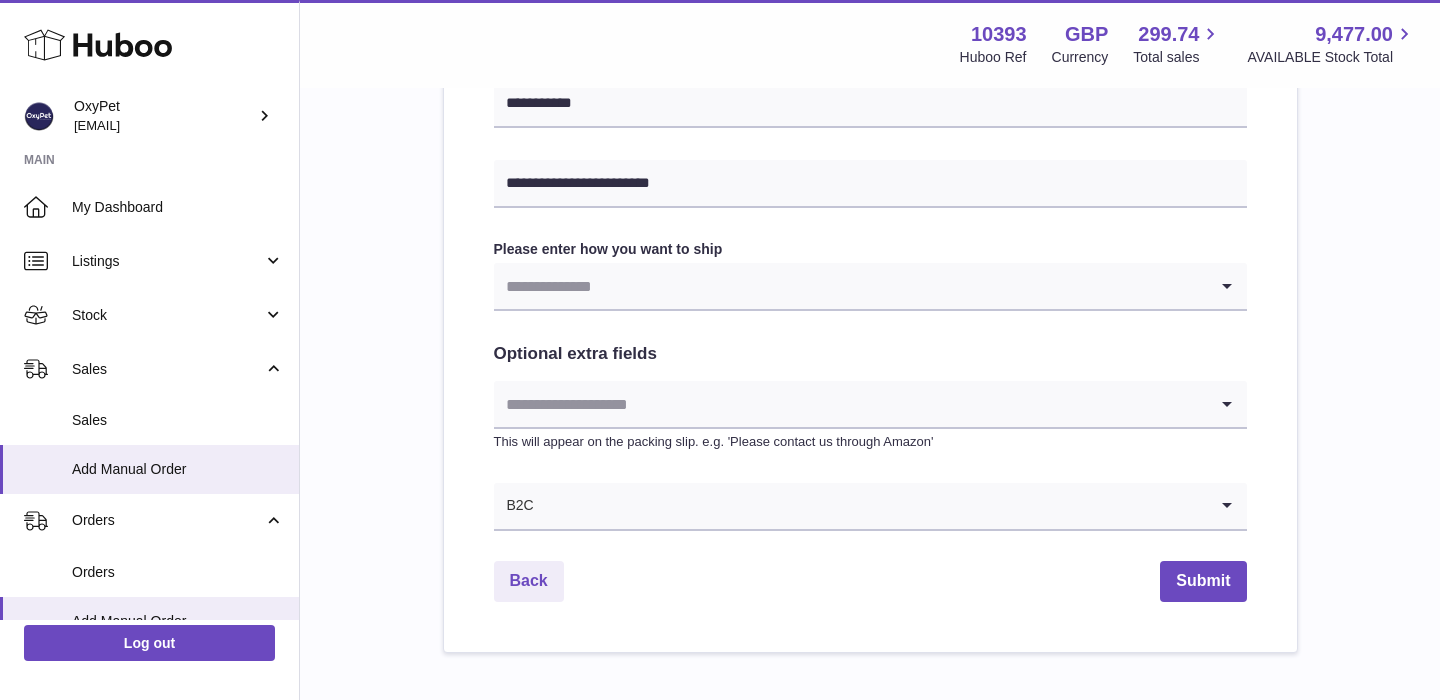 click at bounding box center [850, 286] 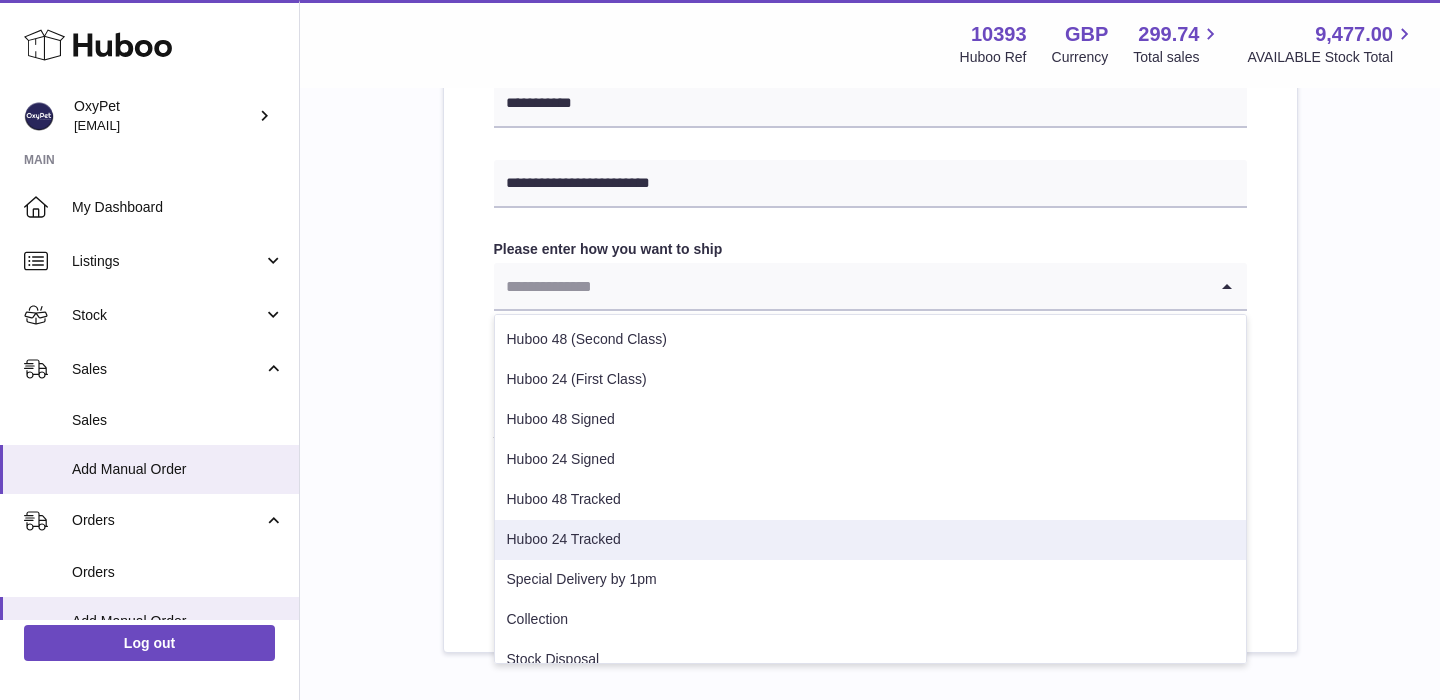 click on "Huboo 24 Tracked" at bounding box center (870, 540) 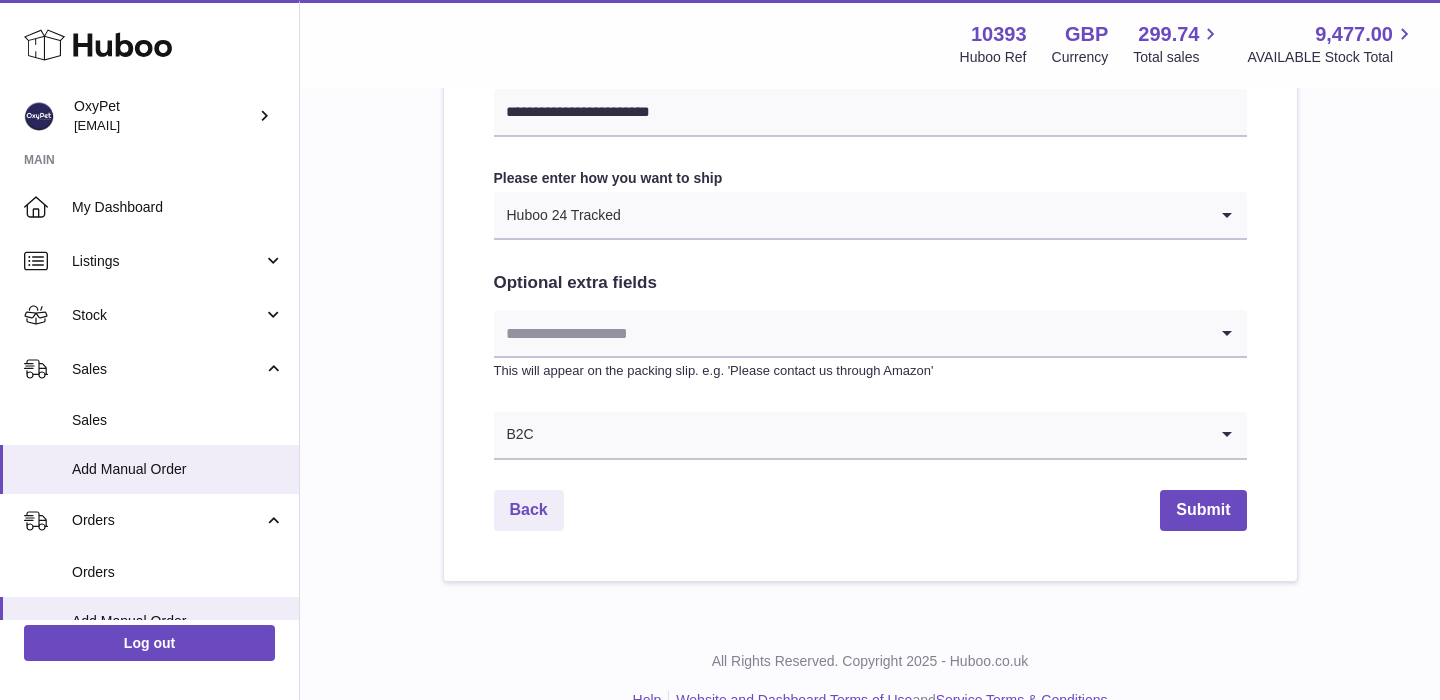 scroll, scrollTop: 1110, scrollLeft: 0, axis: vertical 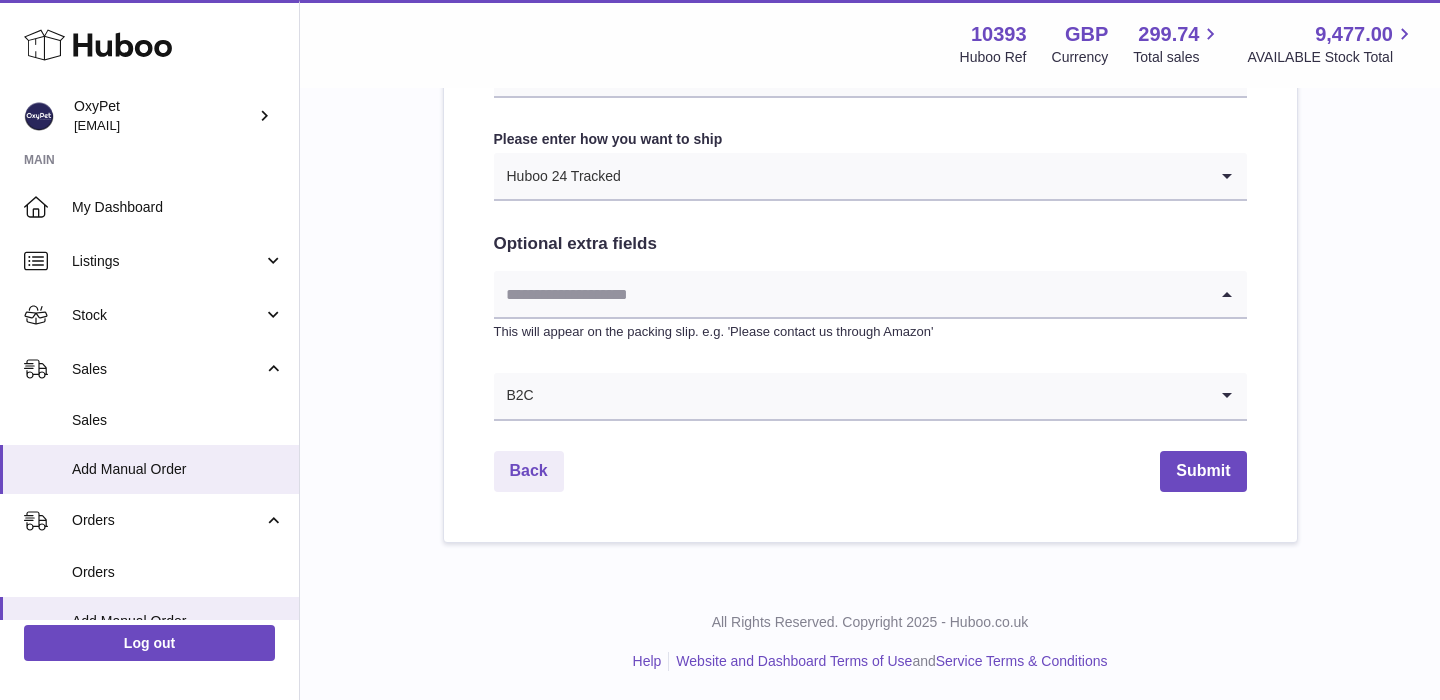 click at bounding box center (850, 294) 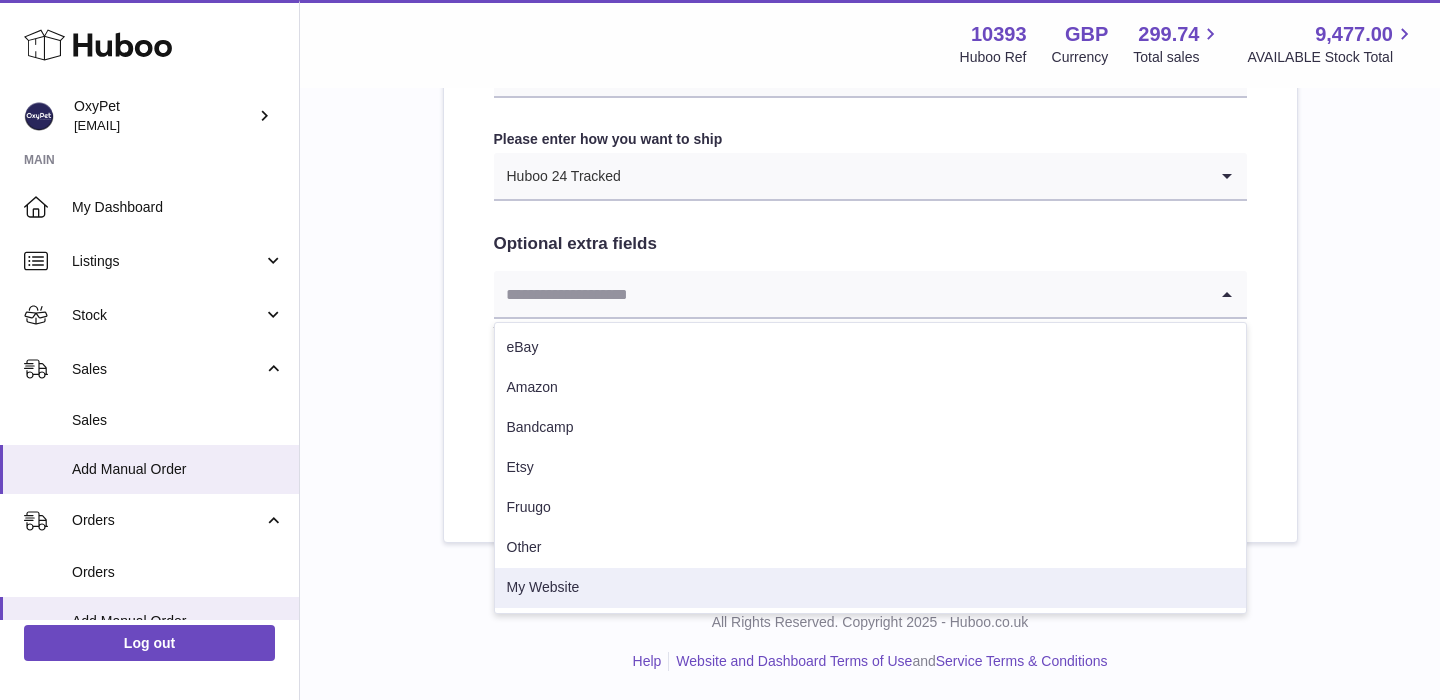 click on "My Website" at bounding box center (870, 588) 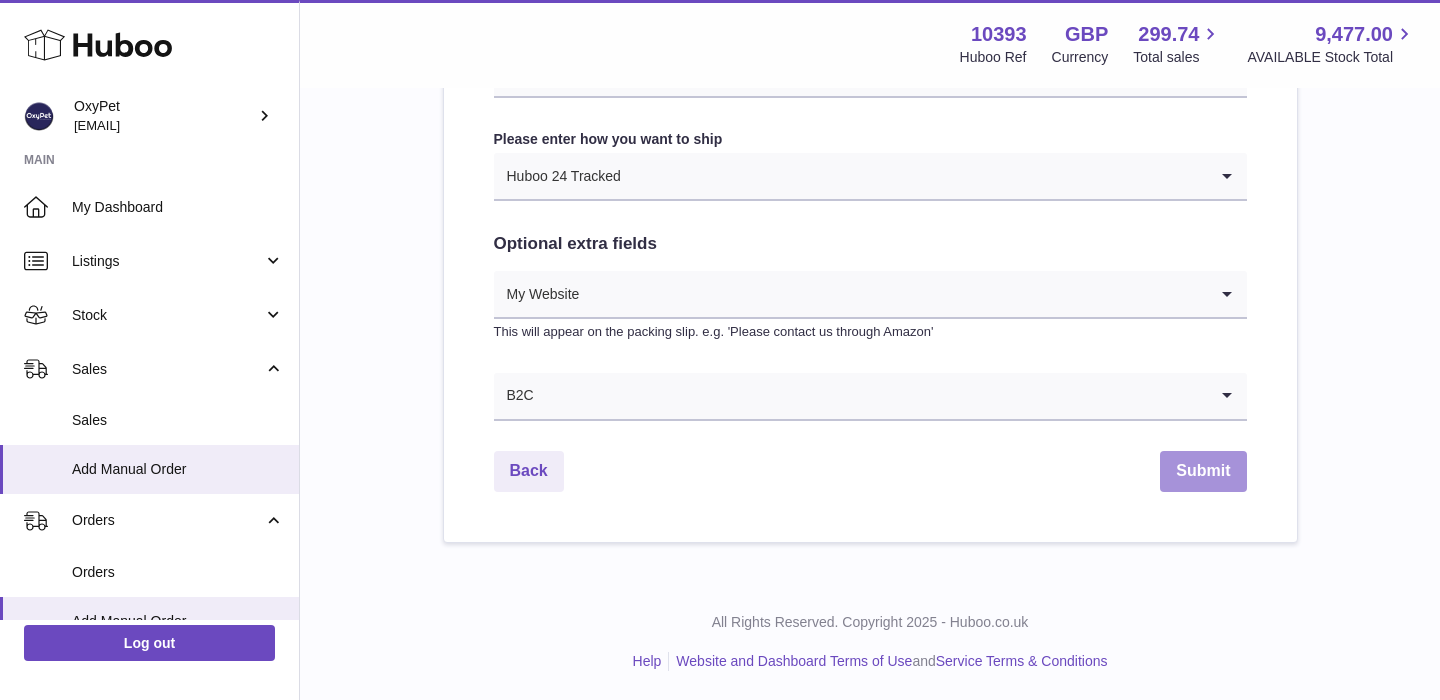 click on "Submit" at bounding box center (1203, 471) 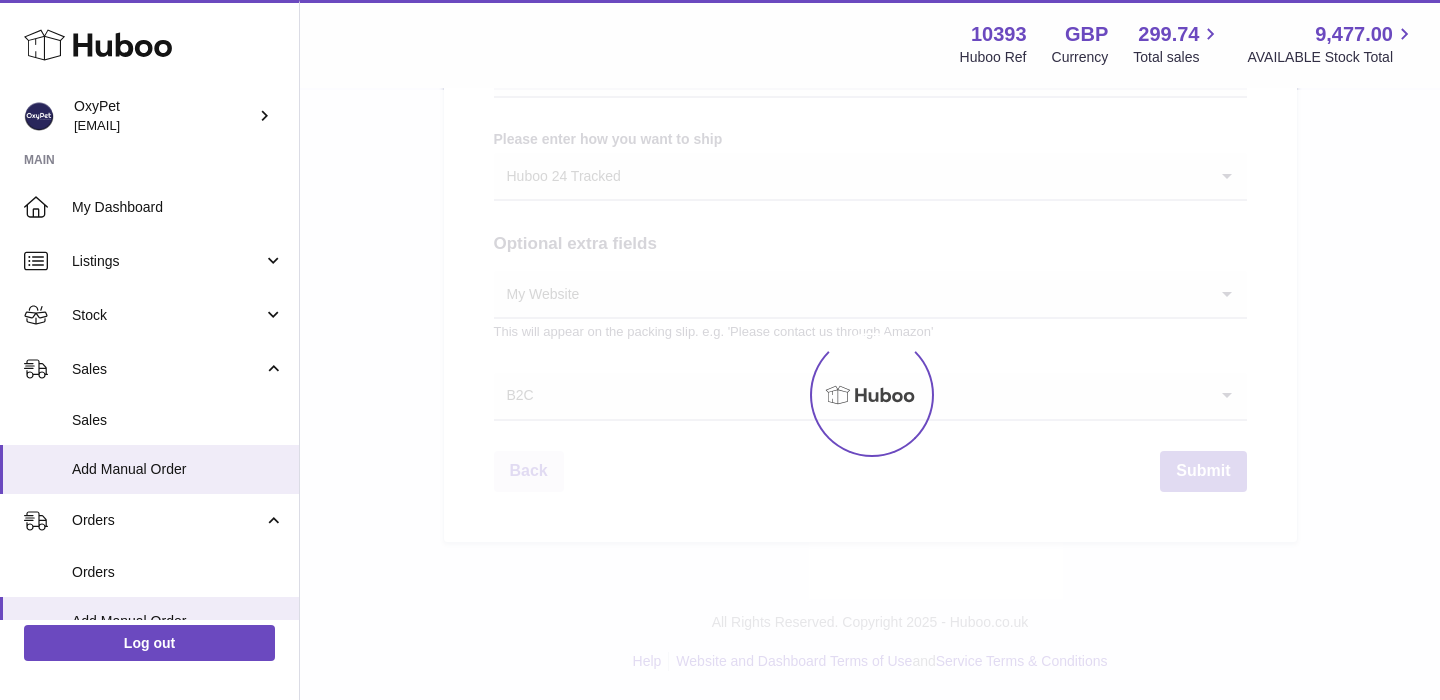 scroll, scrollTop: 0, scrollLeft: 0, axis: both 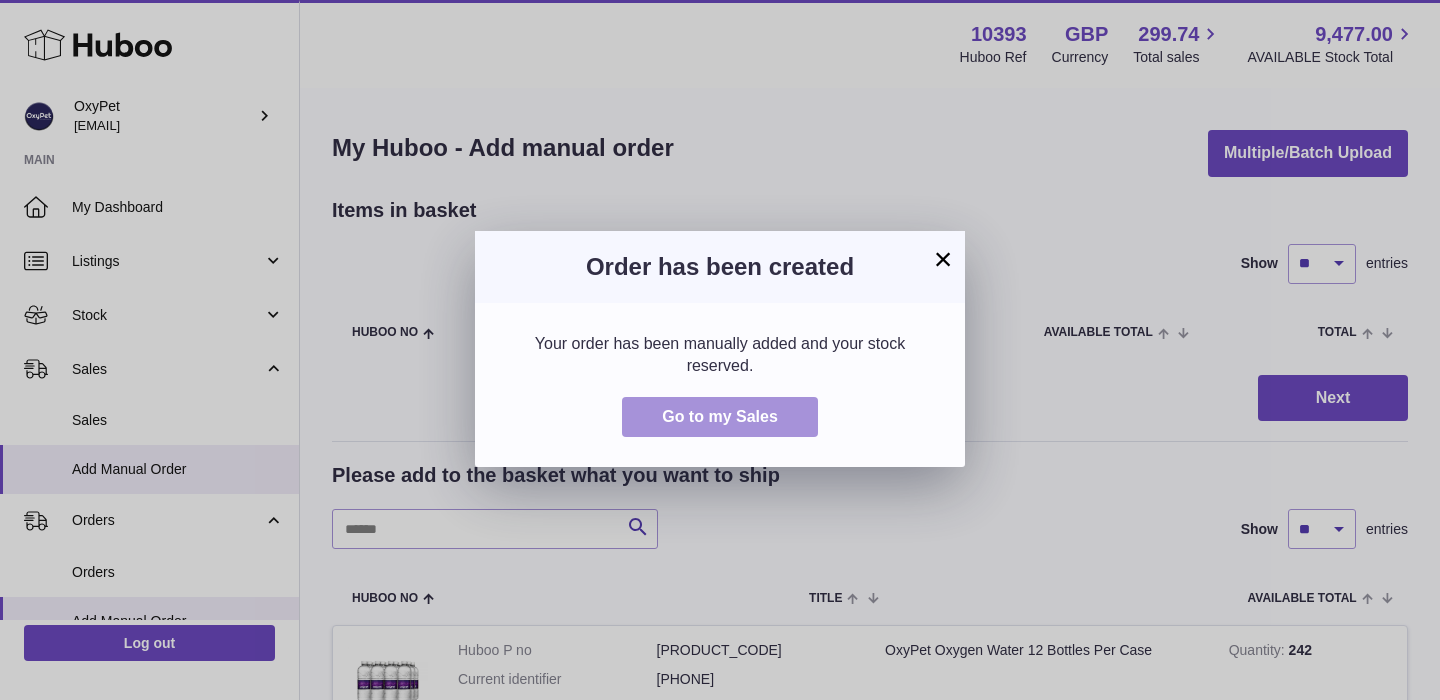 click on "Go to my Sales" at bounding box center (720, 416) 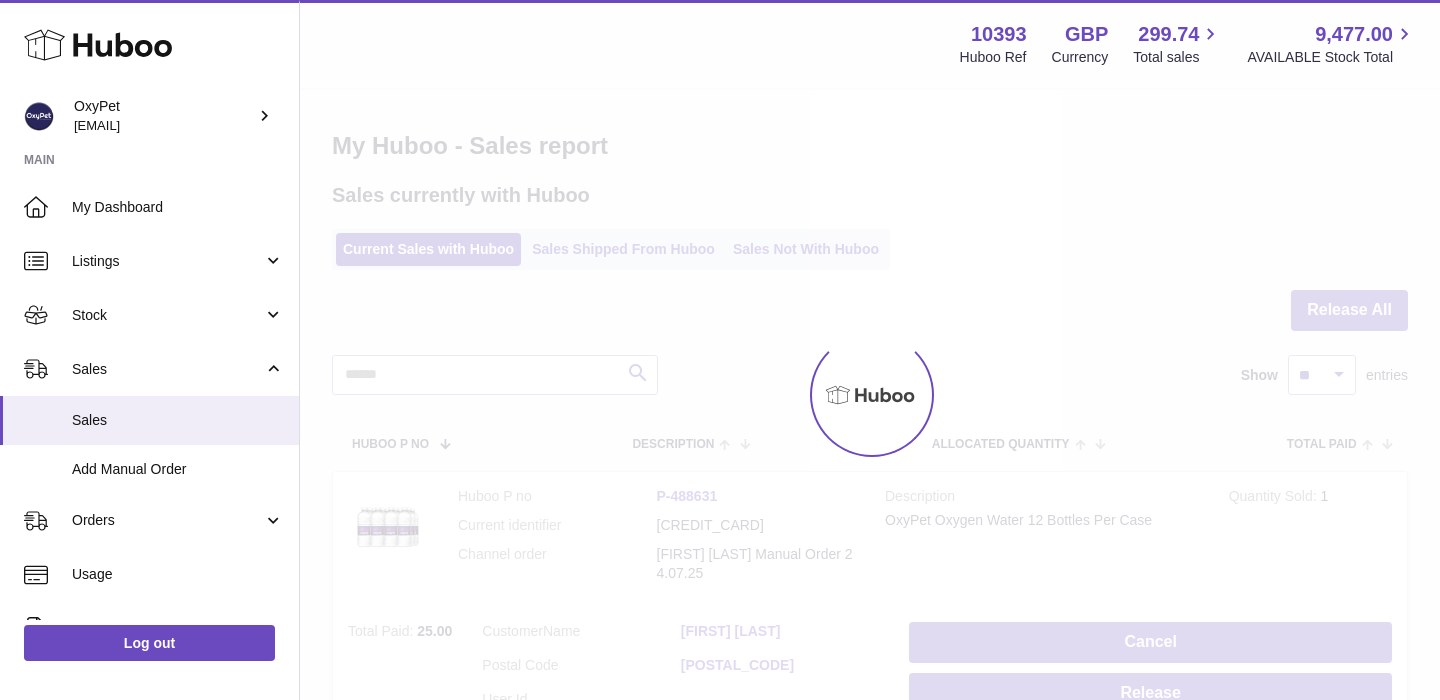 scroll, scrollTop: 0, scrollLeft: 0, axis: both 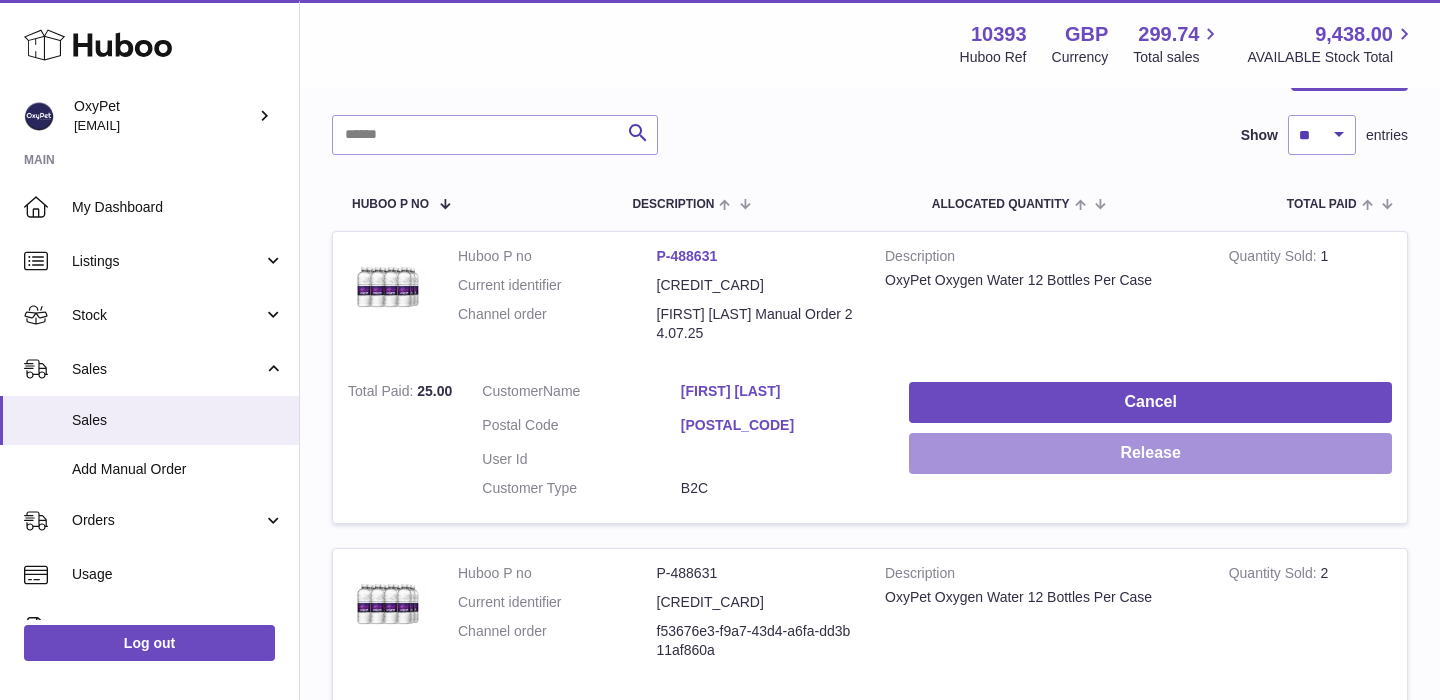 click on "Release" at bounding box center [1150, 453] 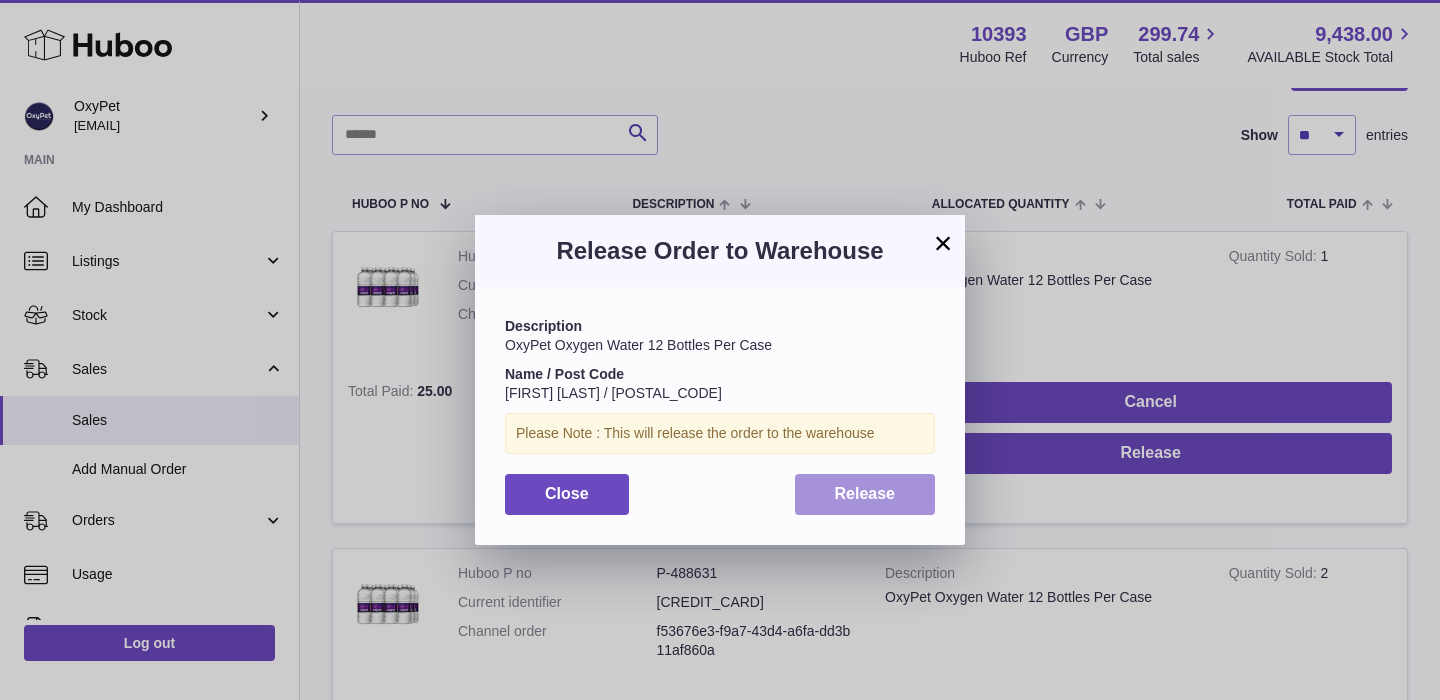 click on "Release" at bounding box center [865, 494] 